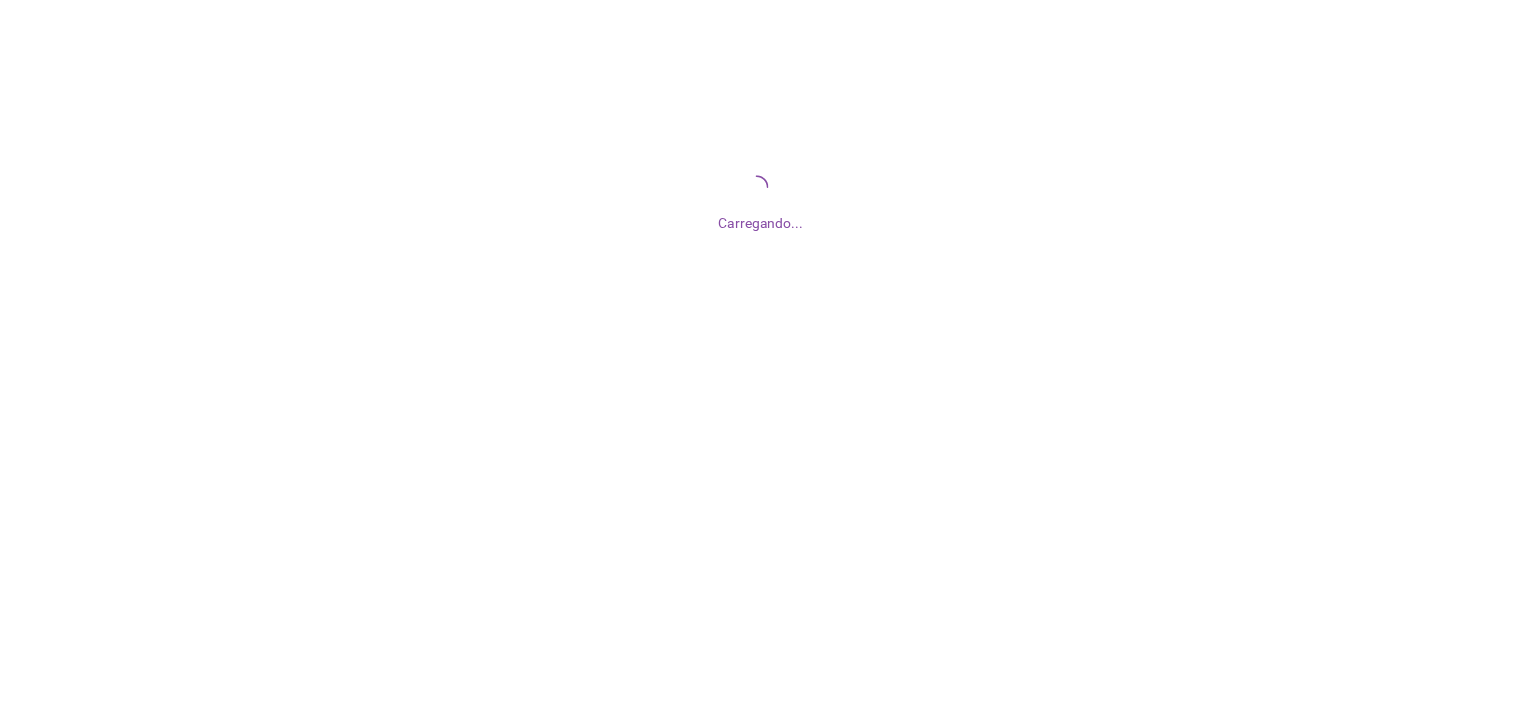 scroll, scrollTop: 0, scrollLeft: 0, axis: both 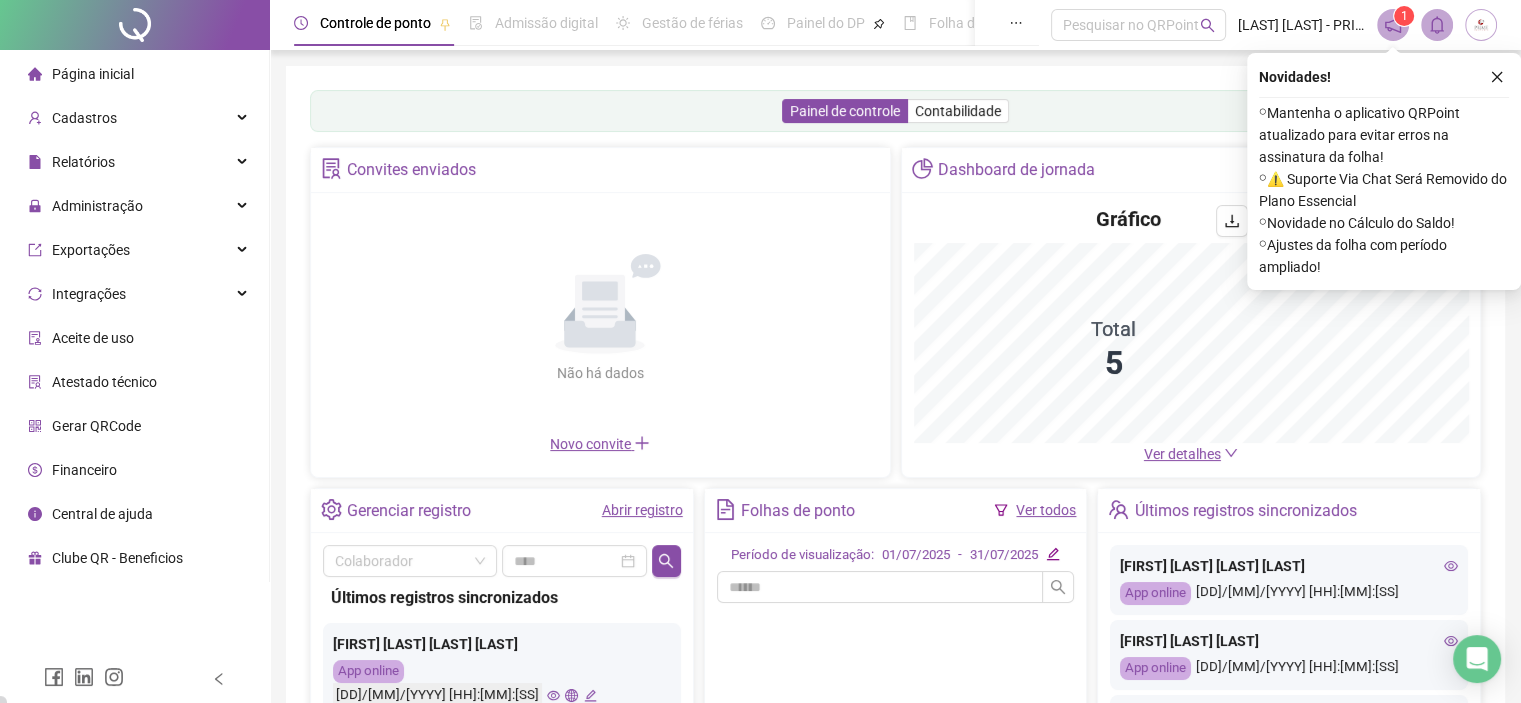 click on "Financeiro" at bounding box center (134, 470) 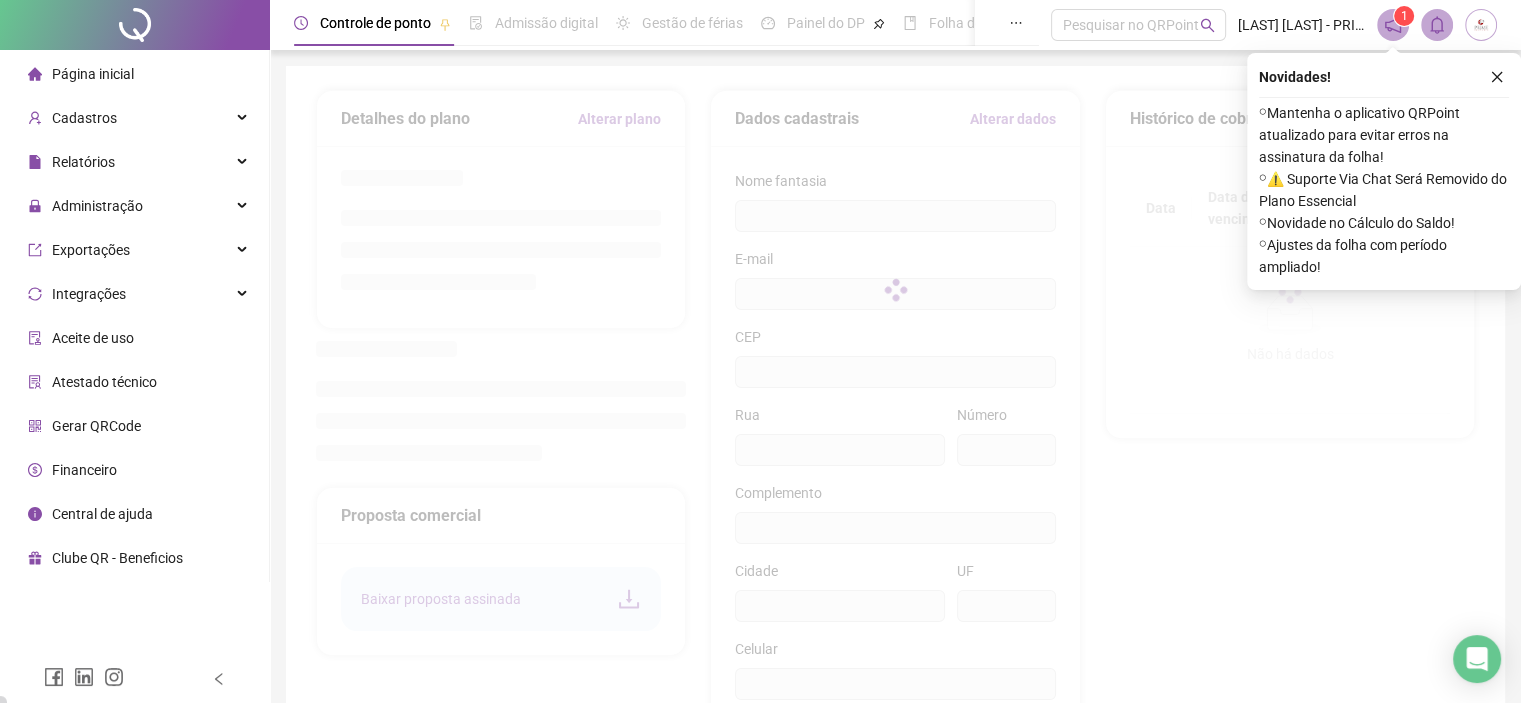 type on "**********" 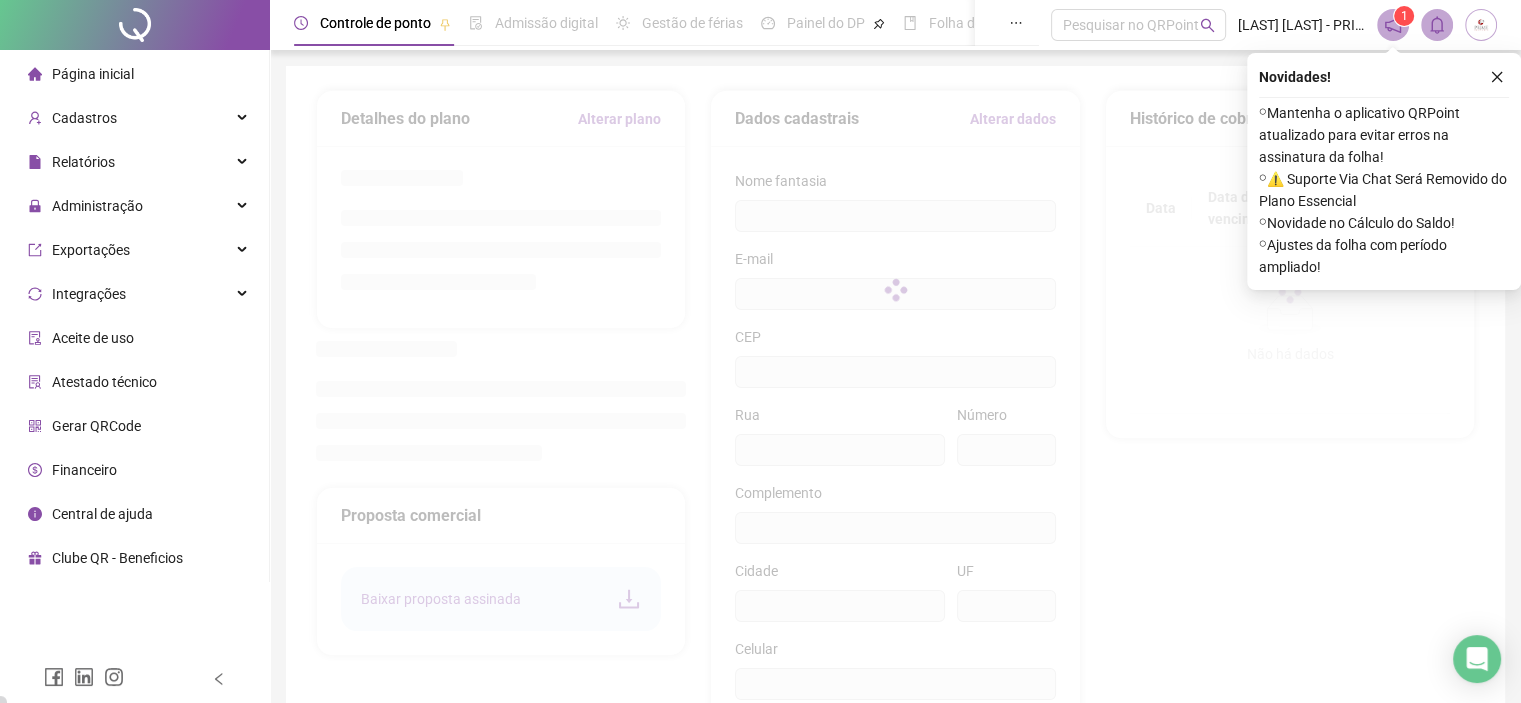 type on "**********" 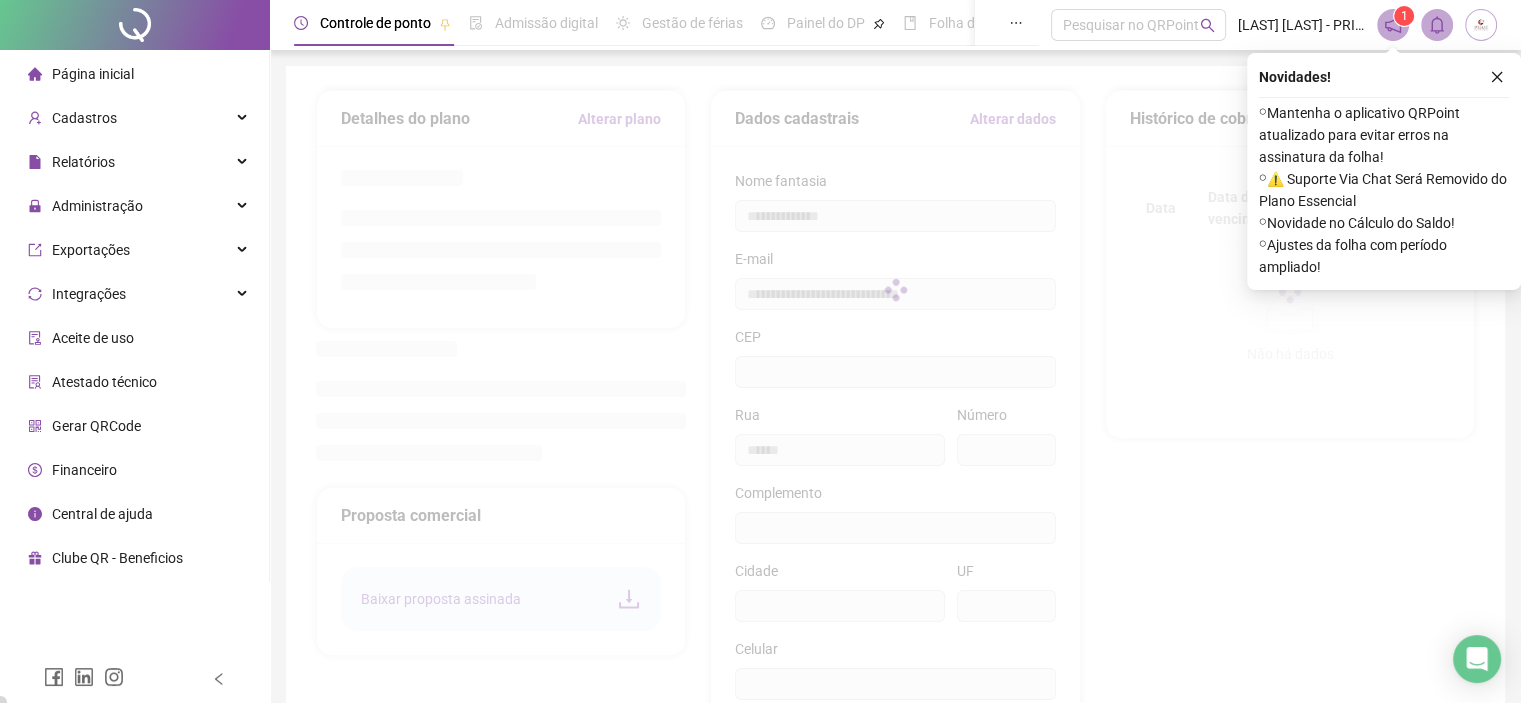 type on "**" 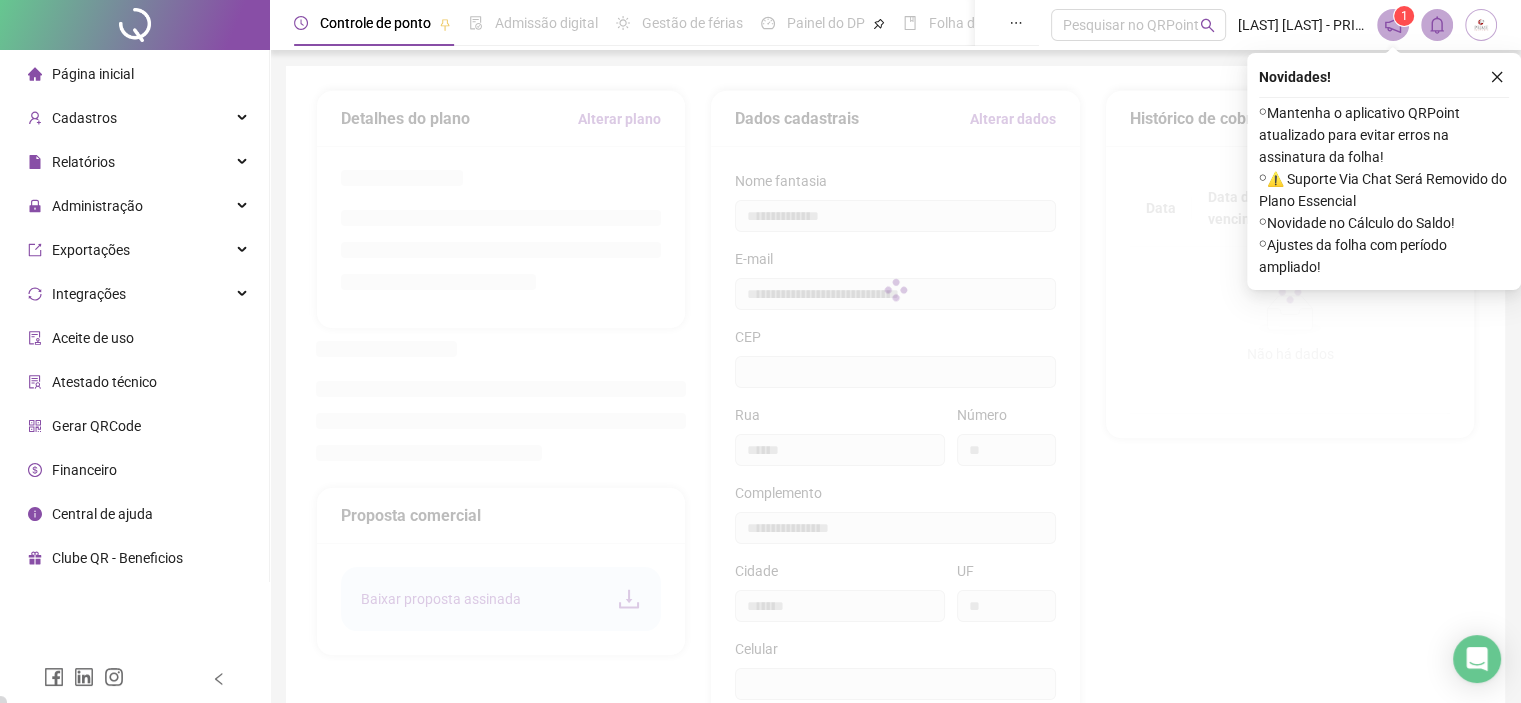 type on "*********" 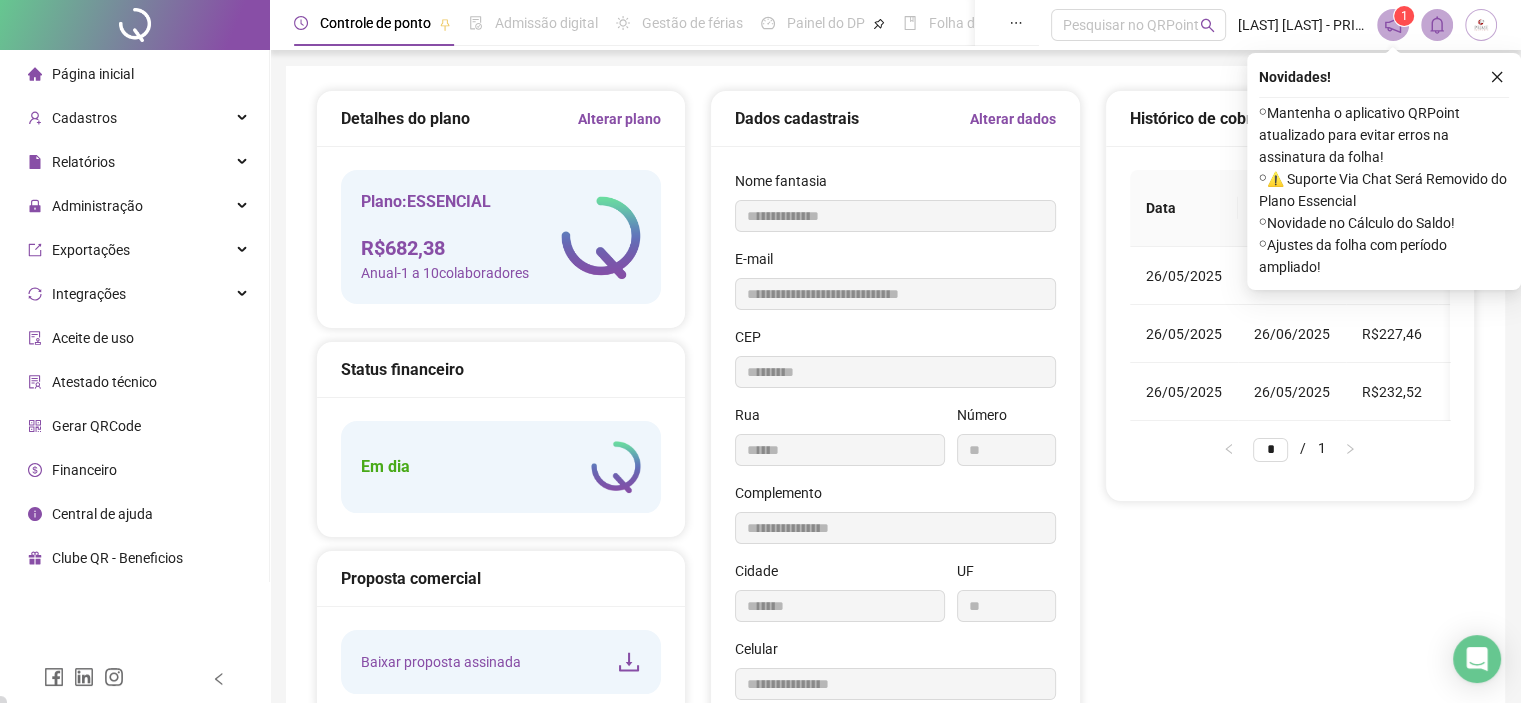 click on "Gerar QRCode" at bounding box center [96, 426] 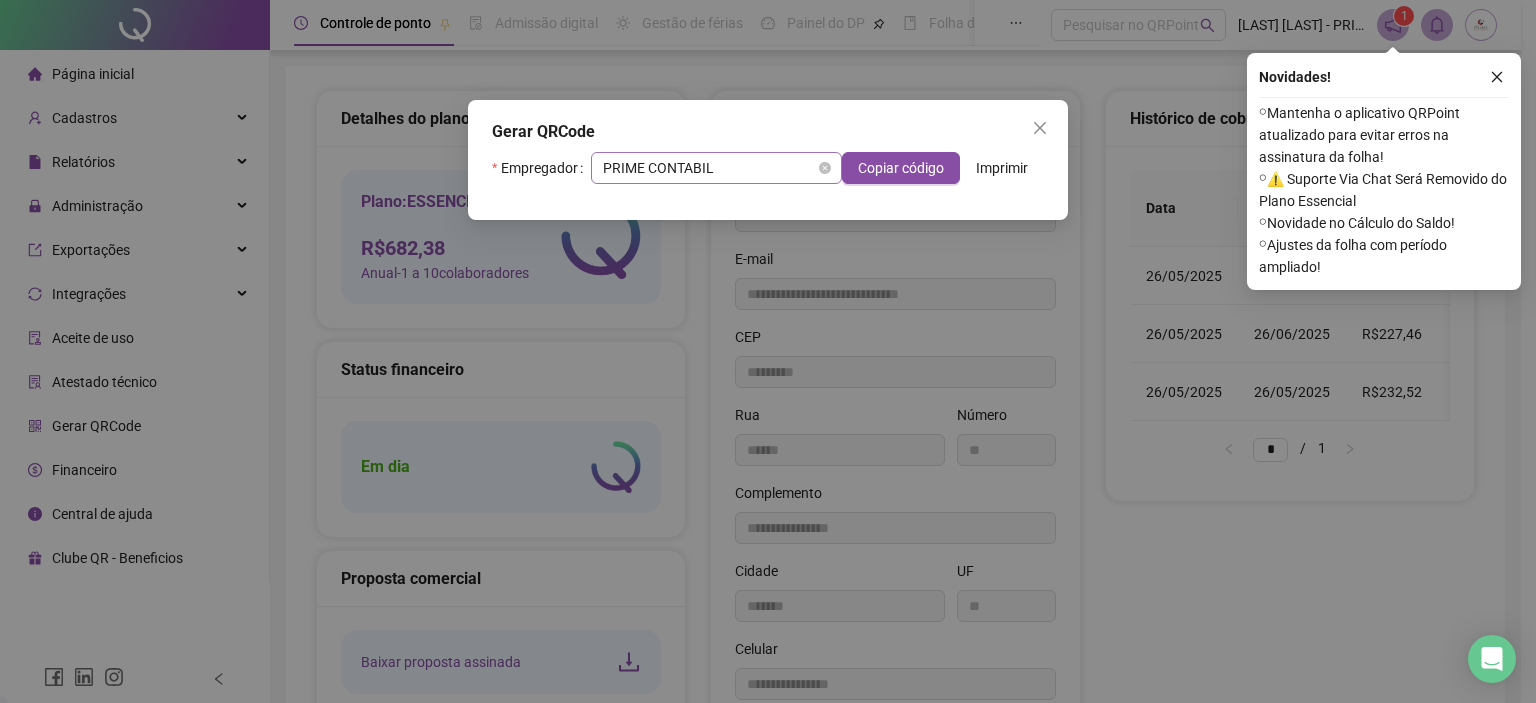 click on "PRIME CONTABIL" at bounding box center (716, 168) 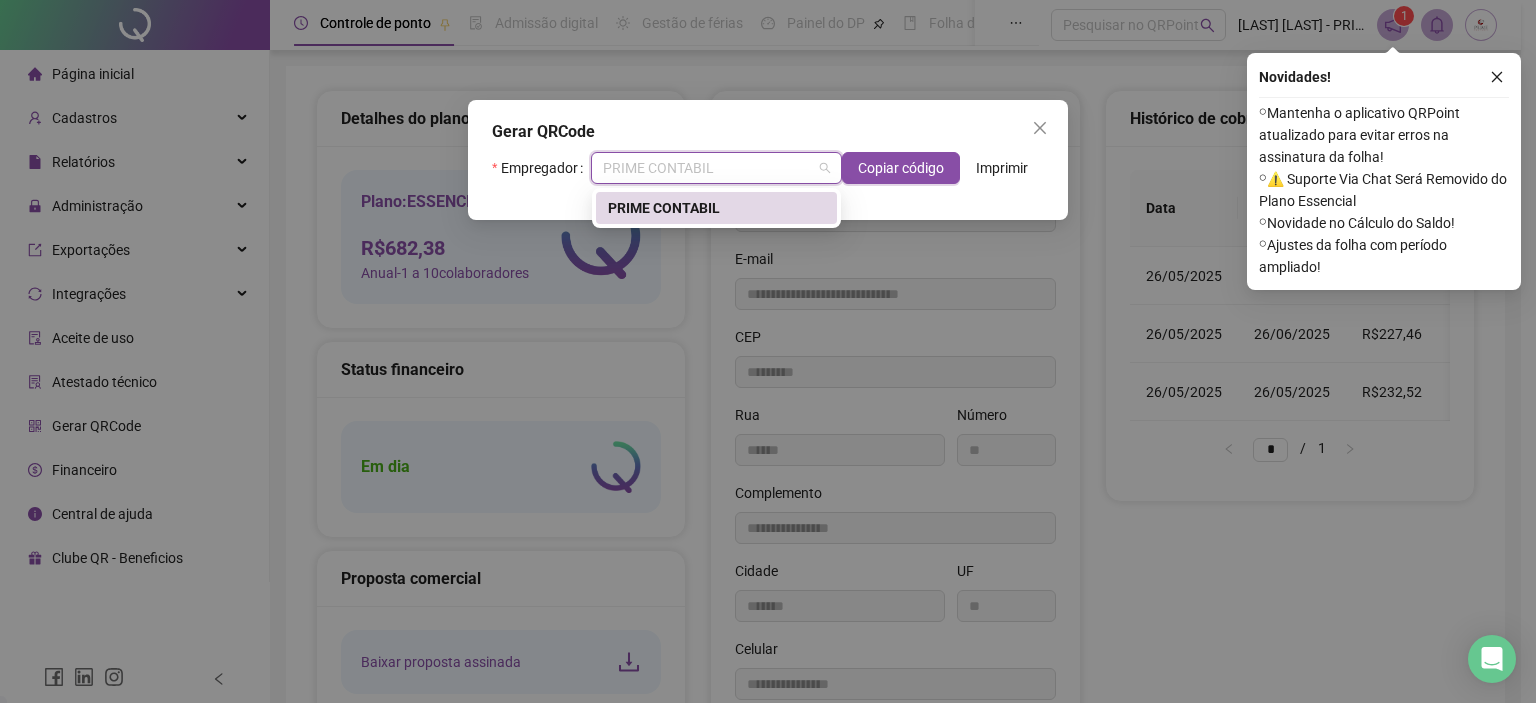 click on "PRIME CONTABIL" at bounding box center (716, 208) 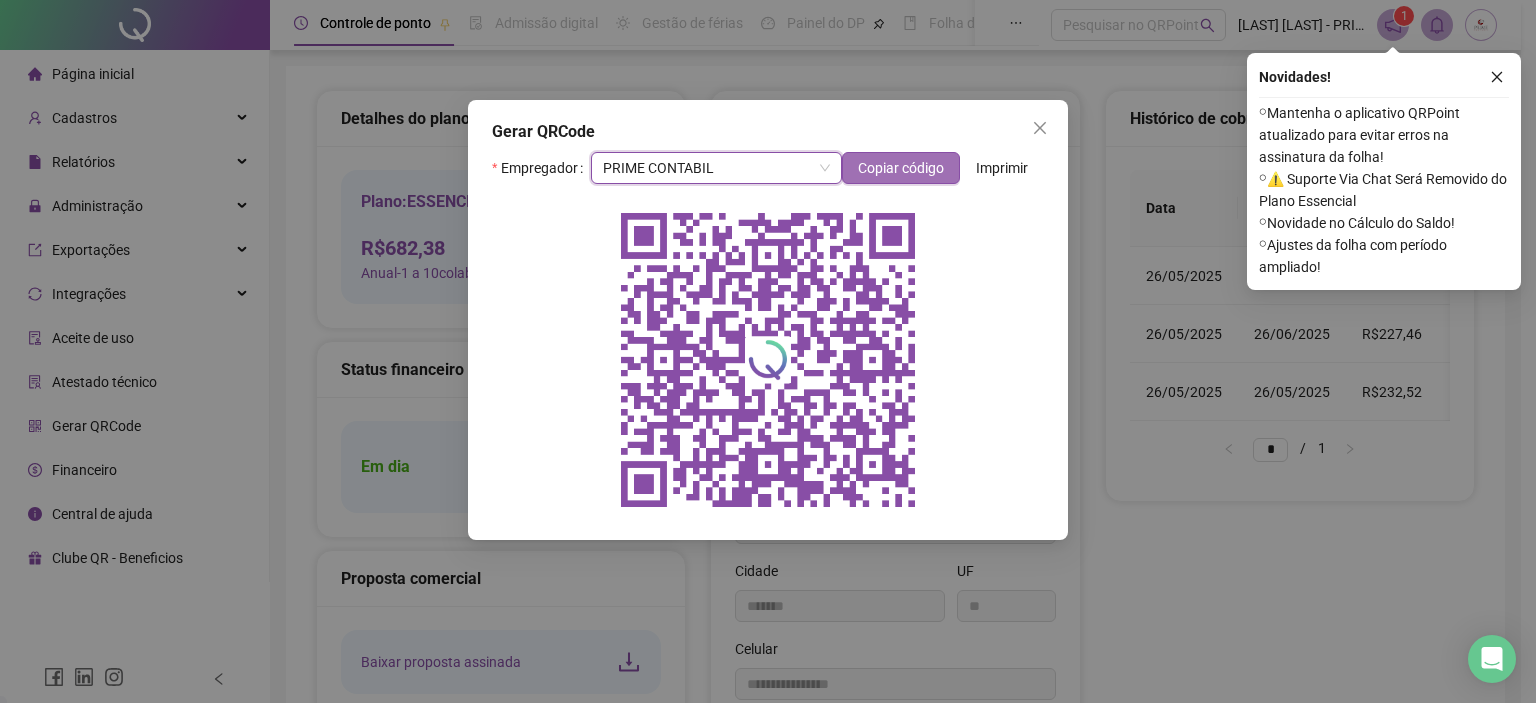 click on "Copiar código" at bounding box center (901, 168) 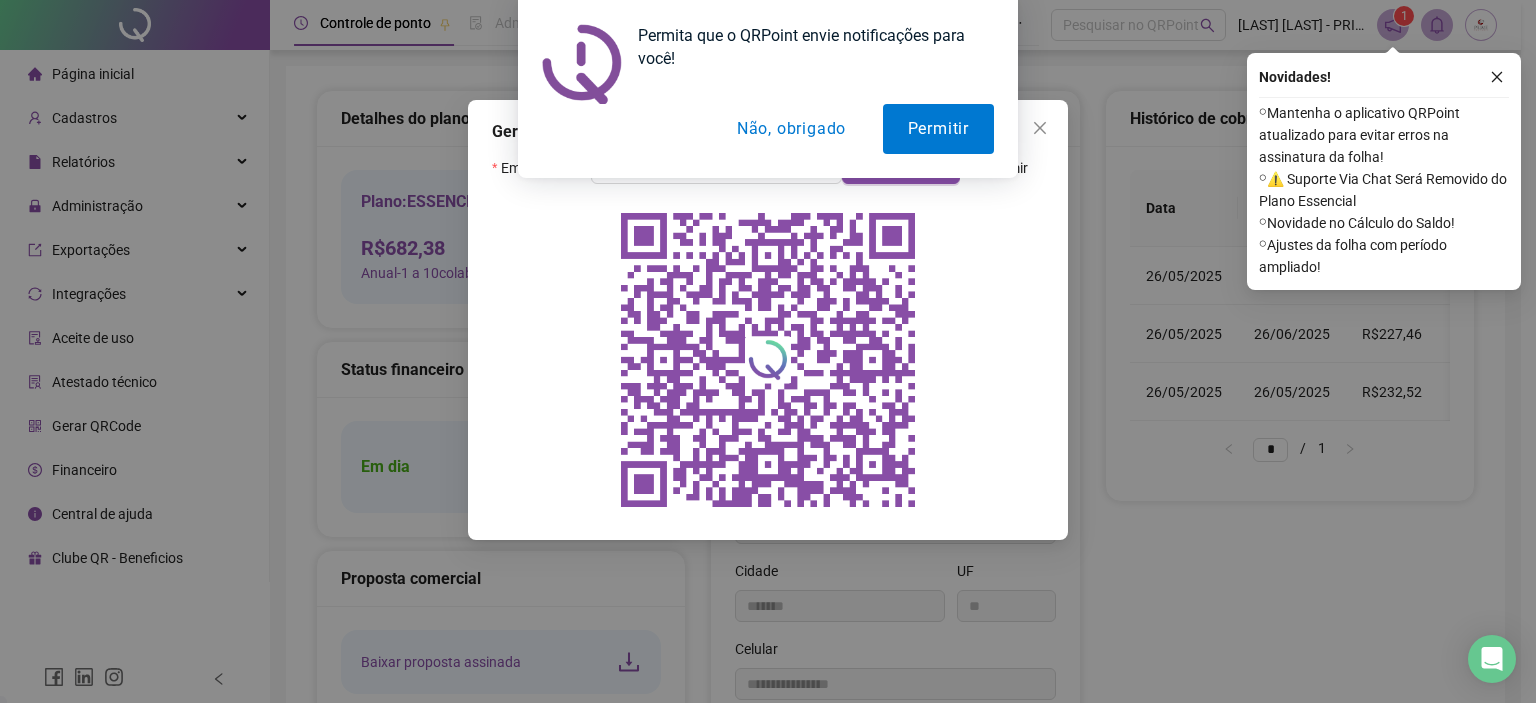 click on "Não, obrigado" at bounding box center (791, 129) 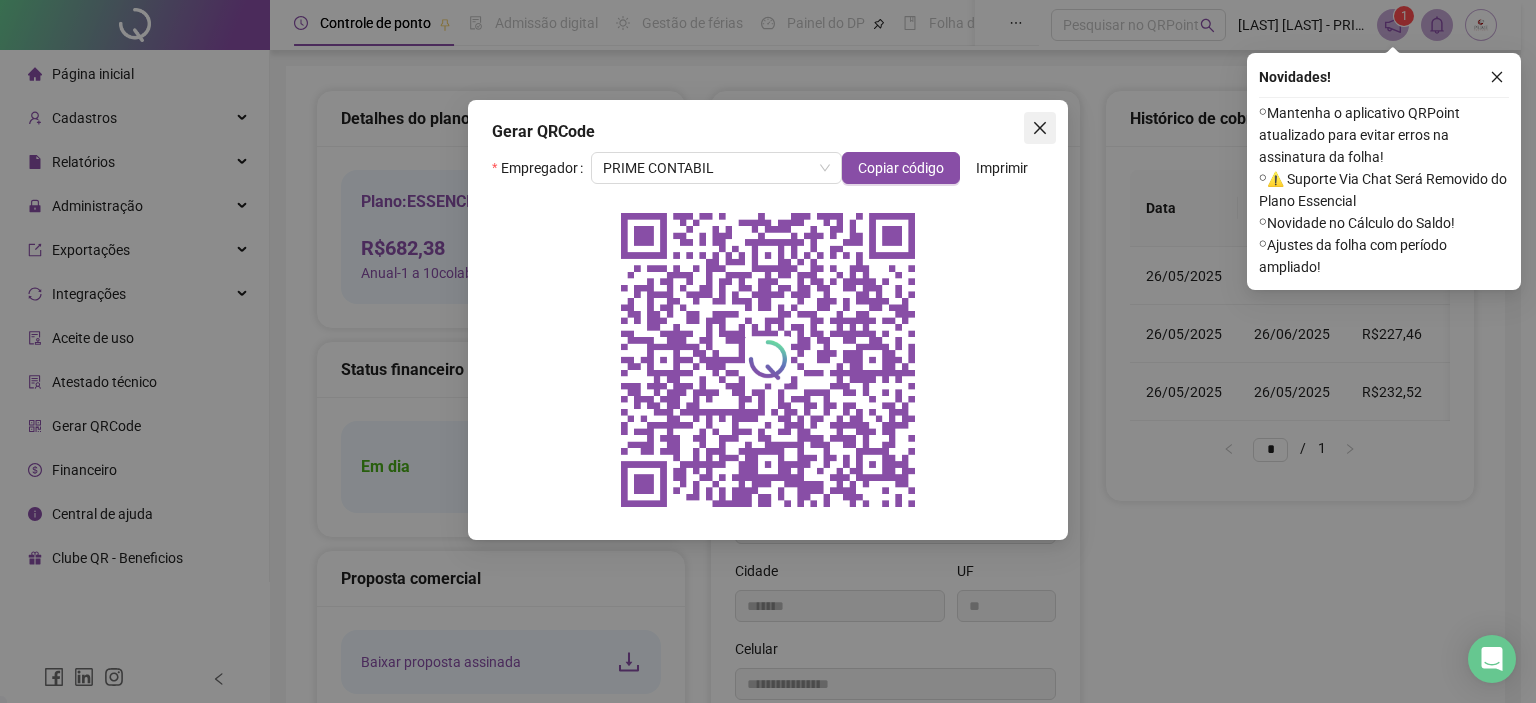 click 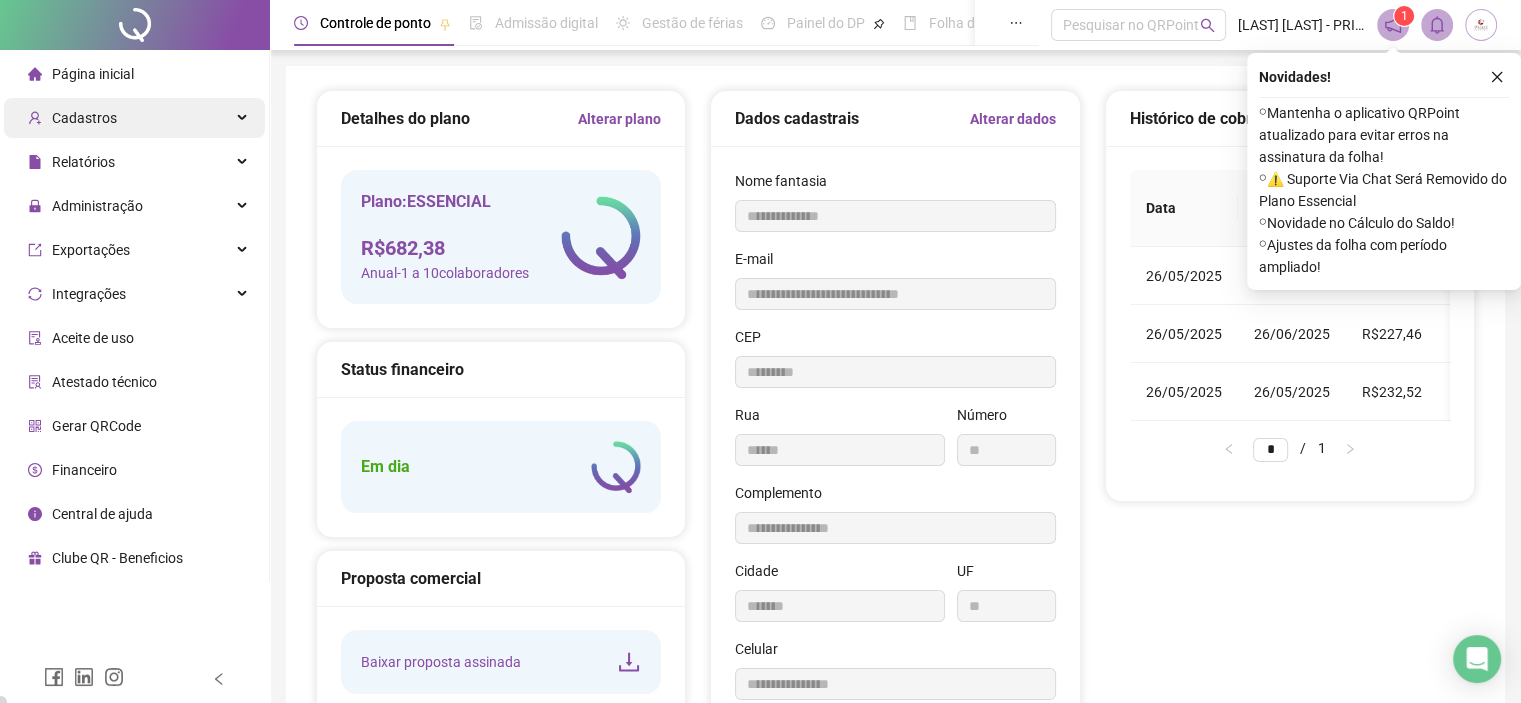 click on "Cadastros" at bounding box center (134, 118) 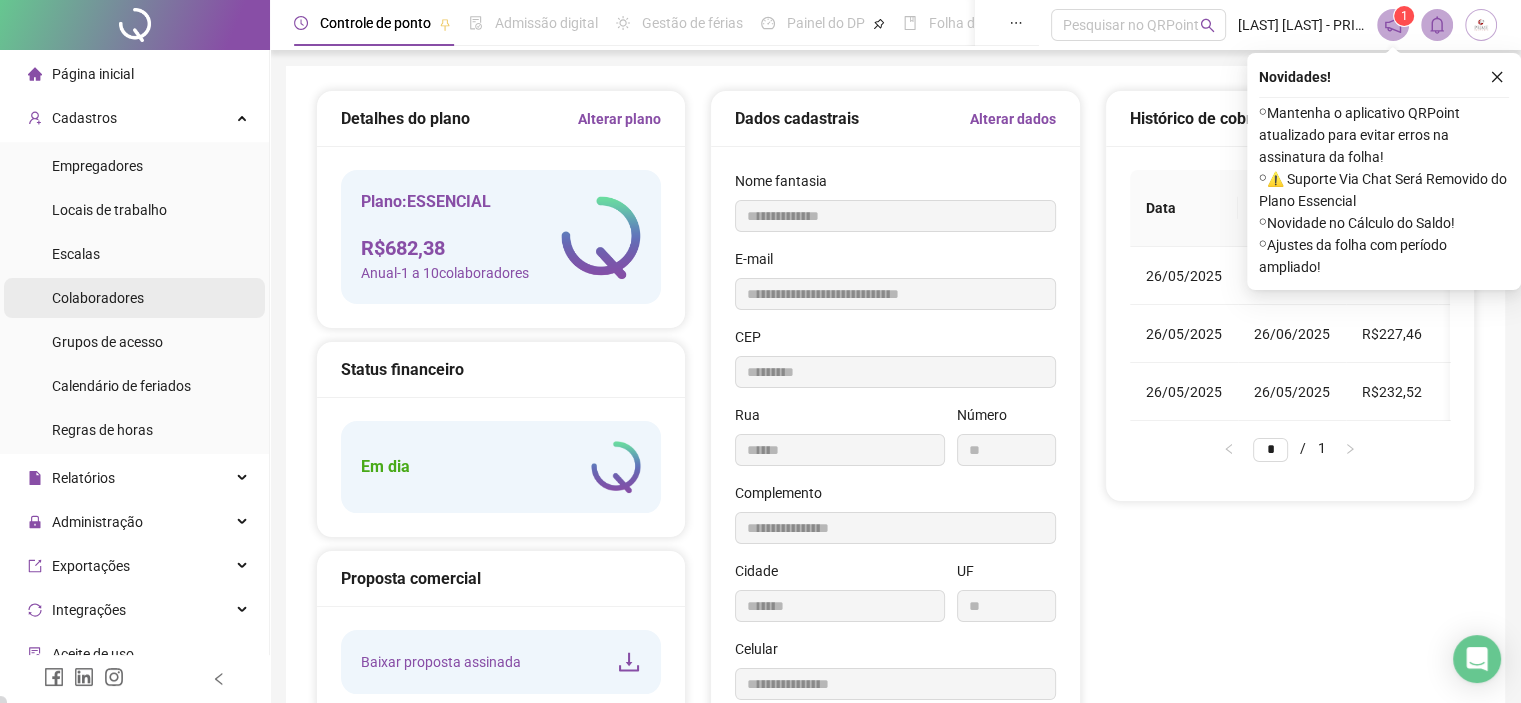 click on "Colaboradores" at bounding box center (98, 298) 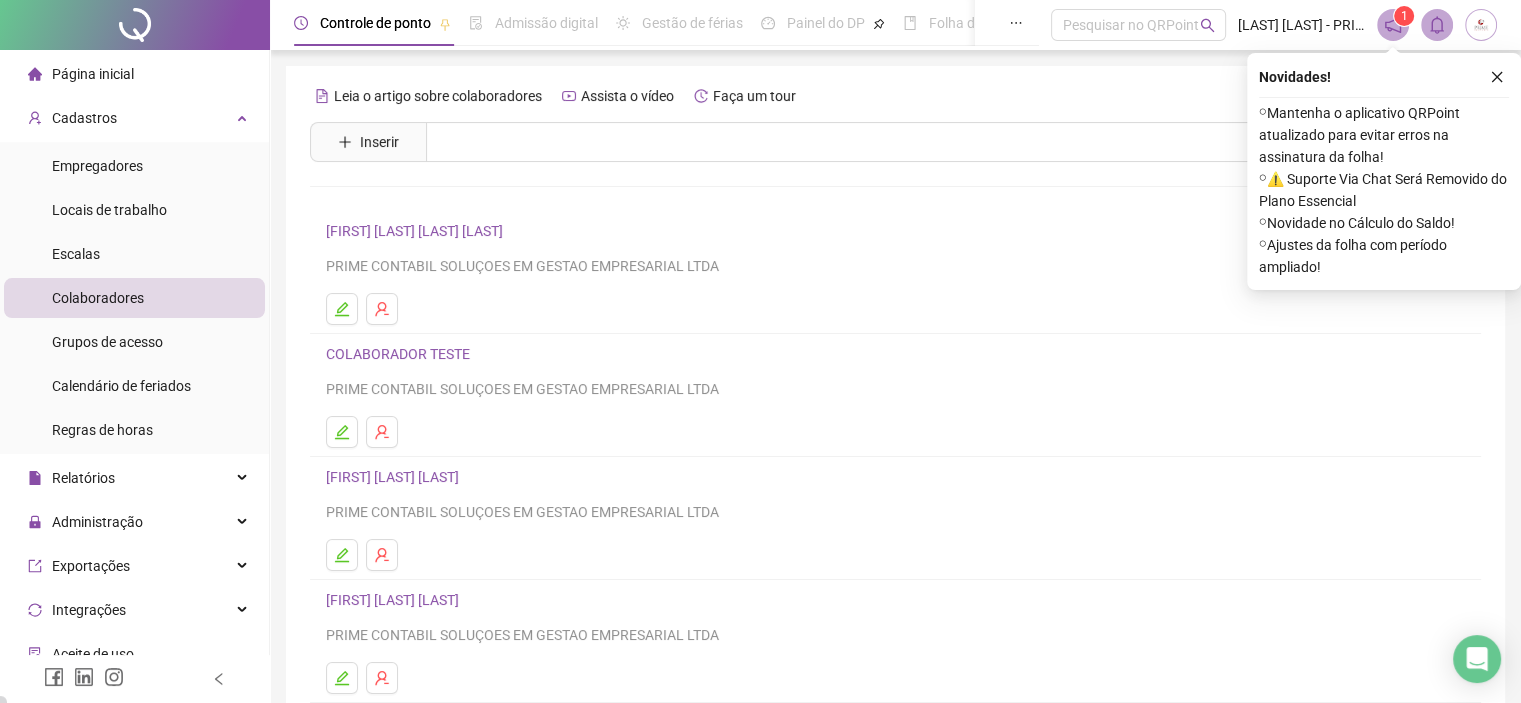 click on "Novidades ! ⚬  Mantenha o aplicativo QRPoint atualizado para evitar erros na assinatura da folha! ⚬  ⚠️ Suporte Via Chat Será Removido do Plano Essencial ⚬  Novidade no Cálculo do Saldo! ⚬  Ajustes da folha com período ampliado!" at bounding box center [1384, 171] 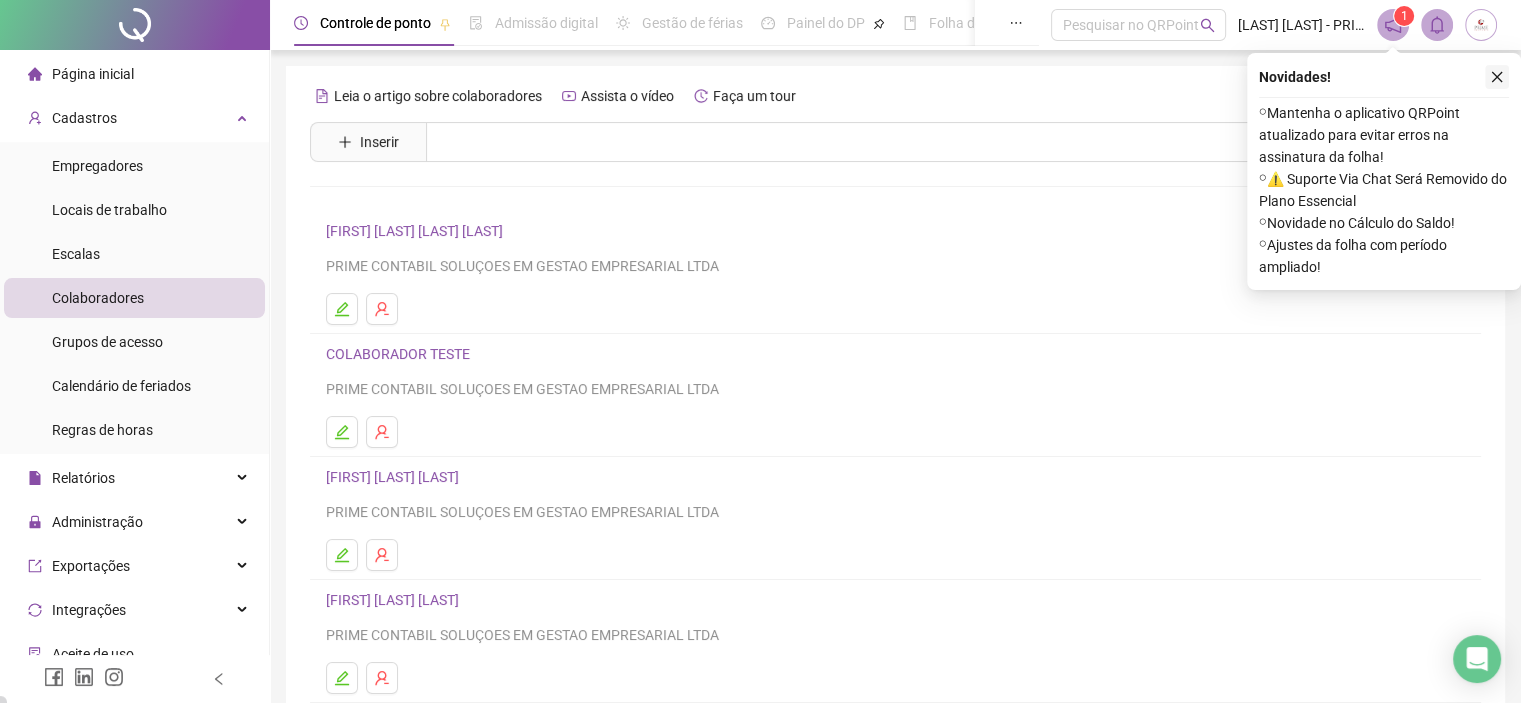click 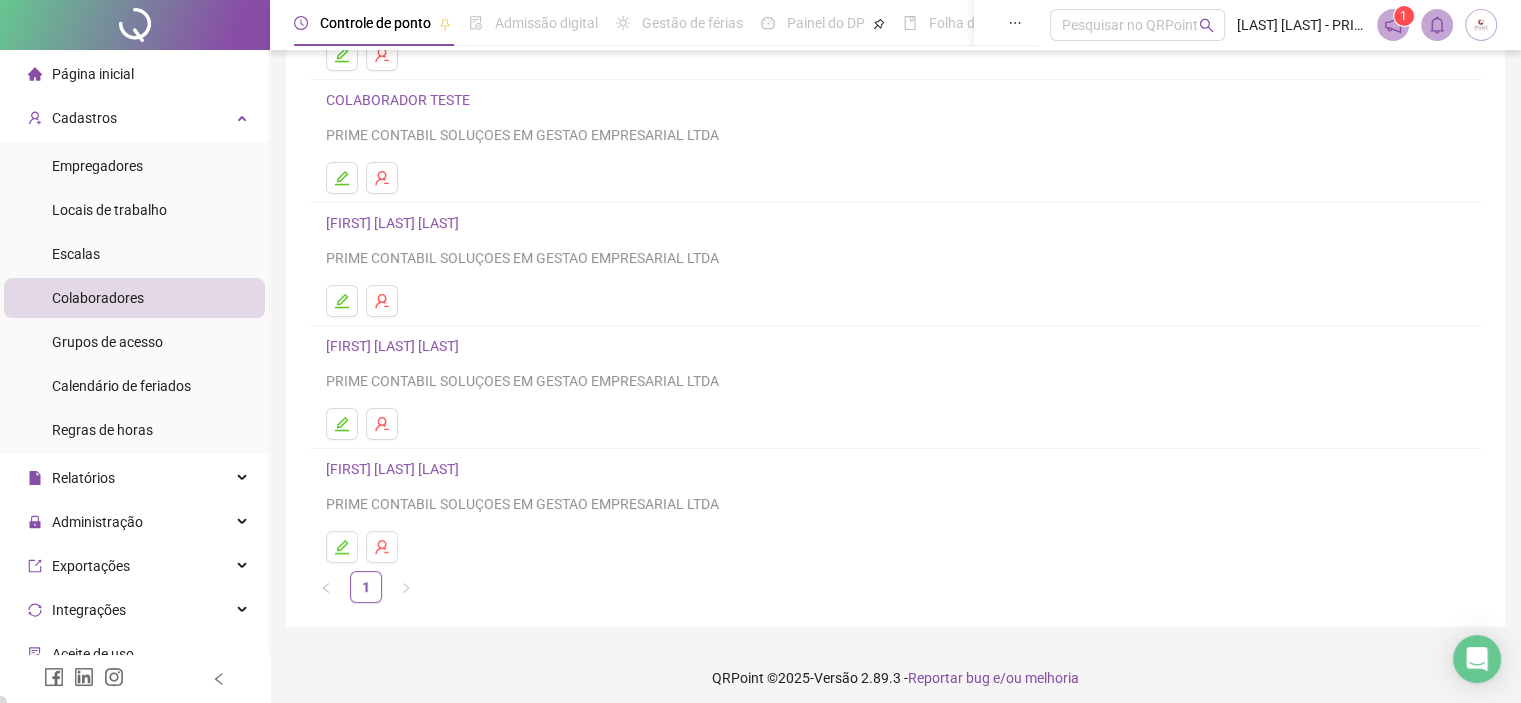 scroll, scrollTop: 263, scrollLeft: 0, axis: vertical 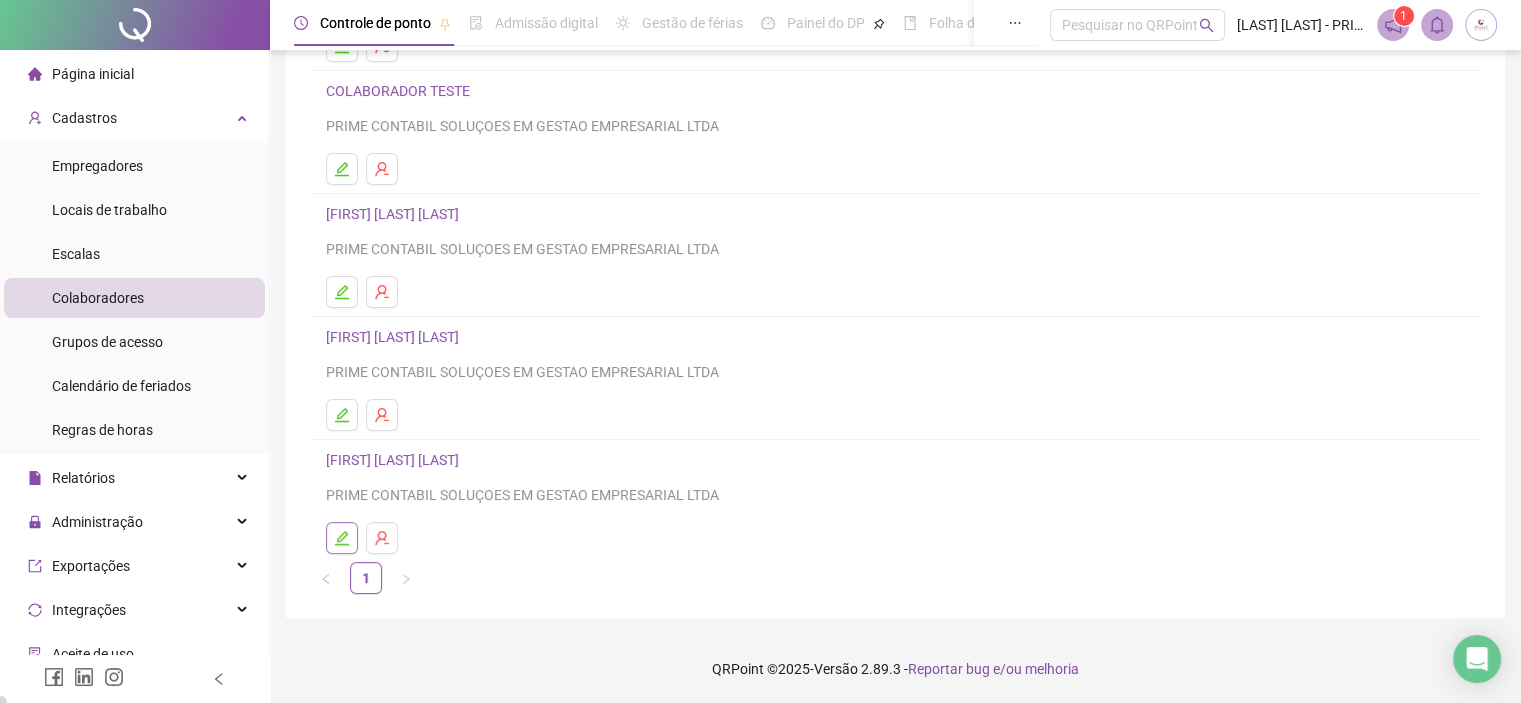 click 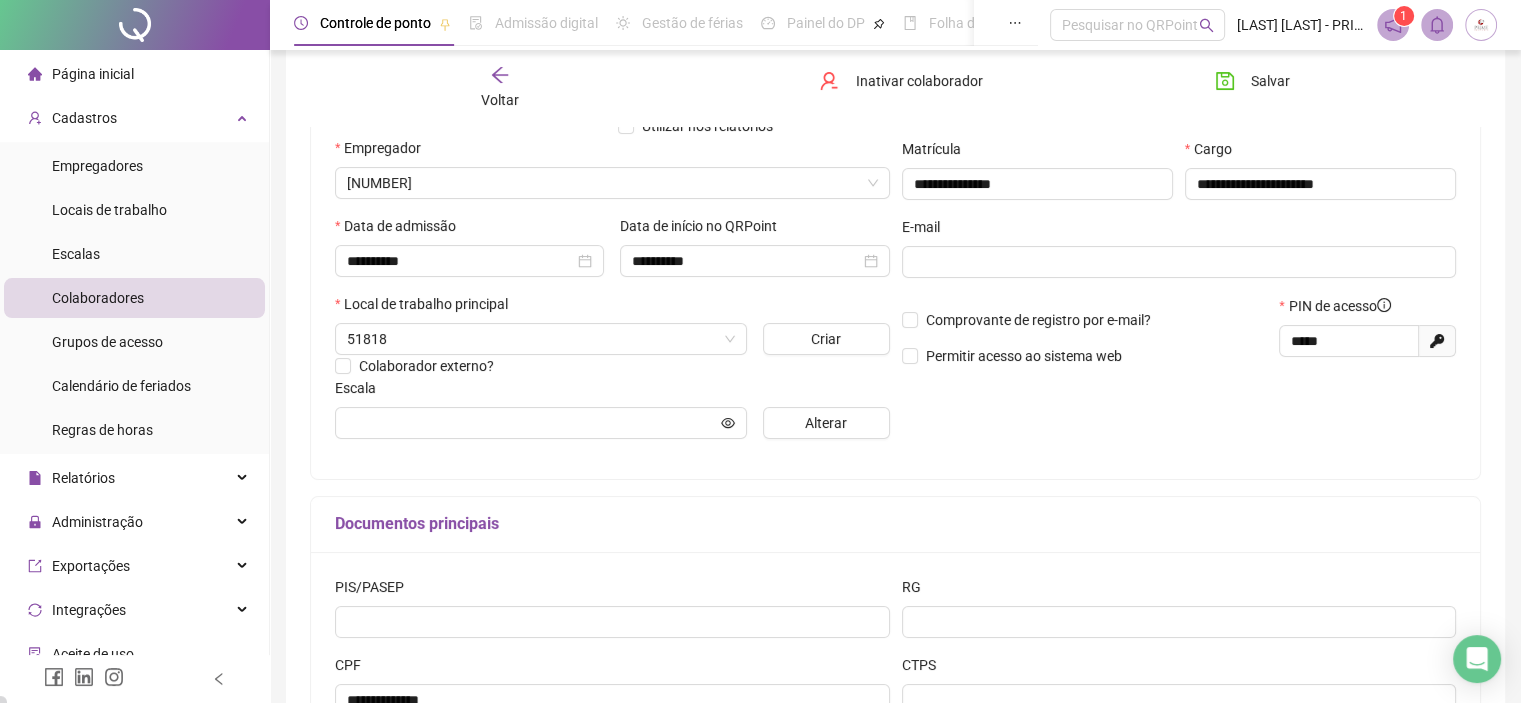 type on "**********" 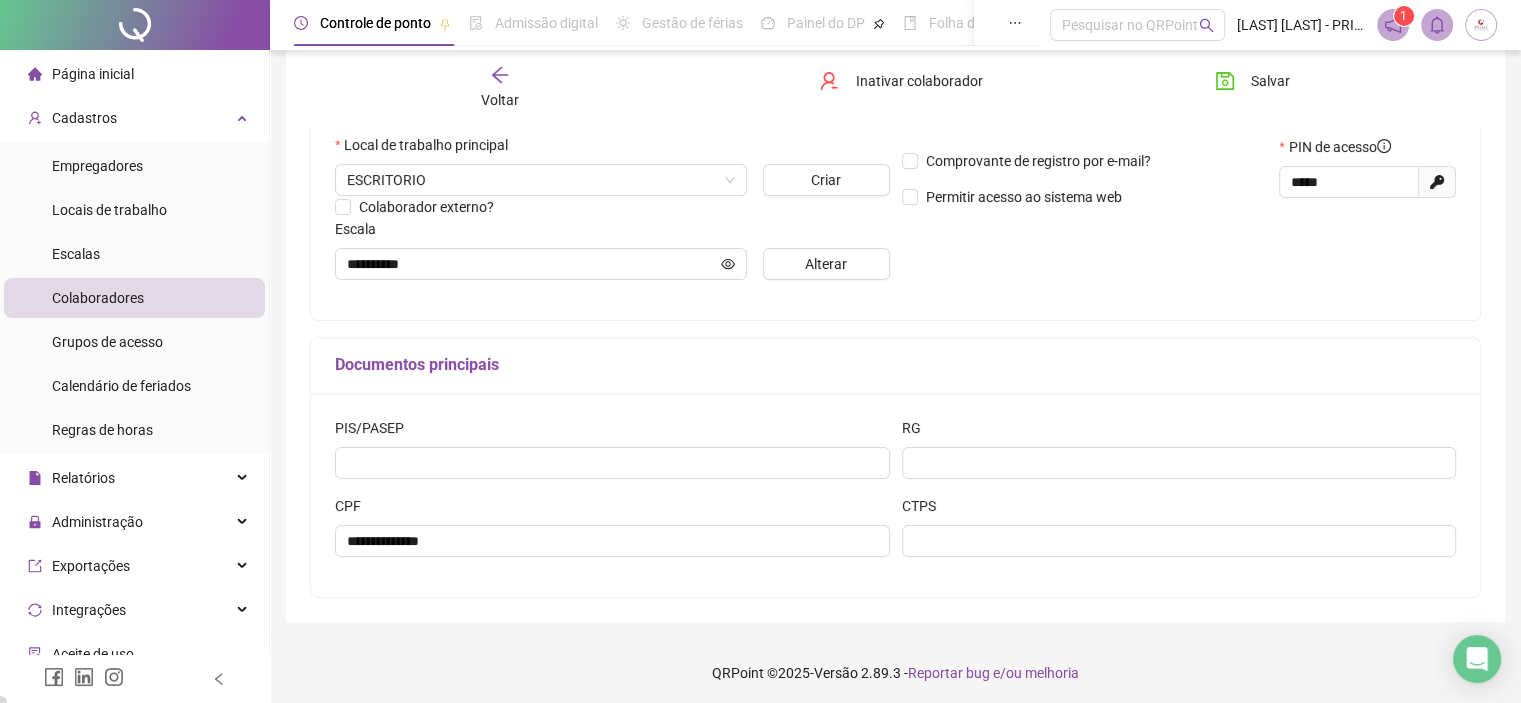 scroll, scrollTop: 437, scrollLeft: 0, axis: vertical 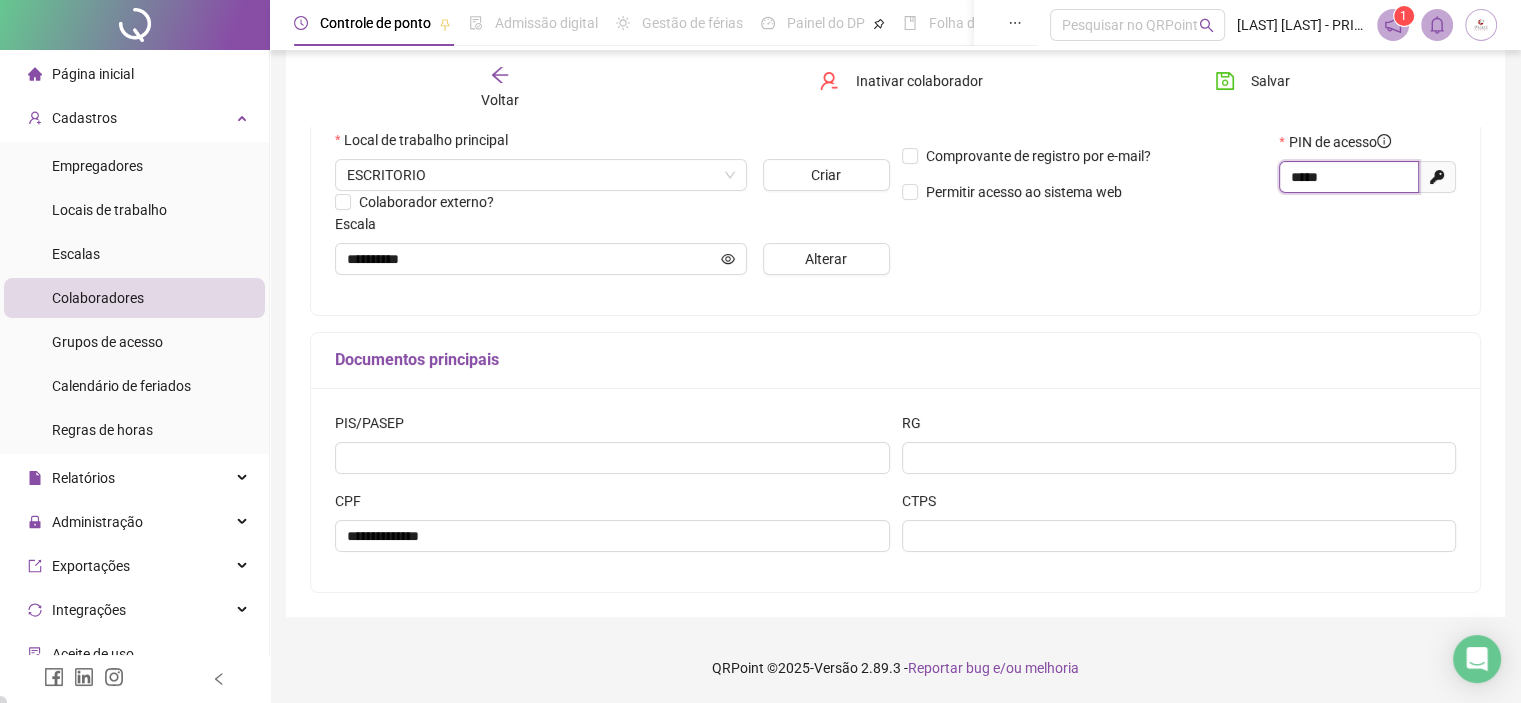 drag, startPoint x: 1355, startPoint y: 177, endPoint x: 1268, endPoint y: 175, distance: 87.02299 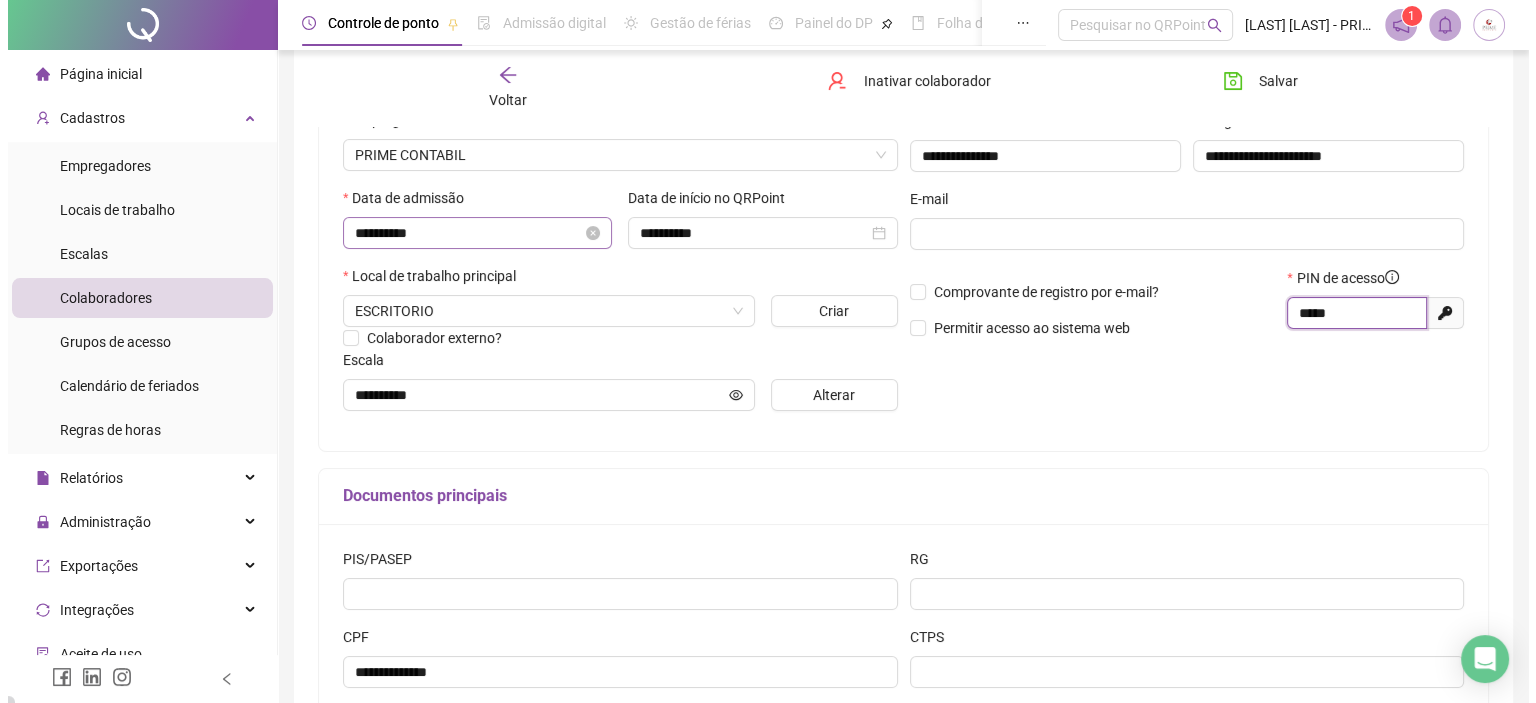 scroll, scrollTop: 37, scrollLeft: 0, axis: vertical 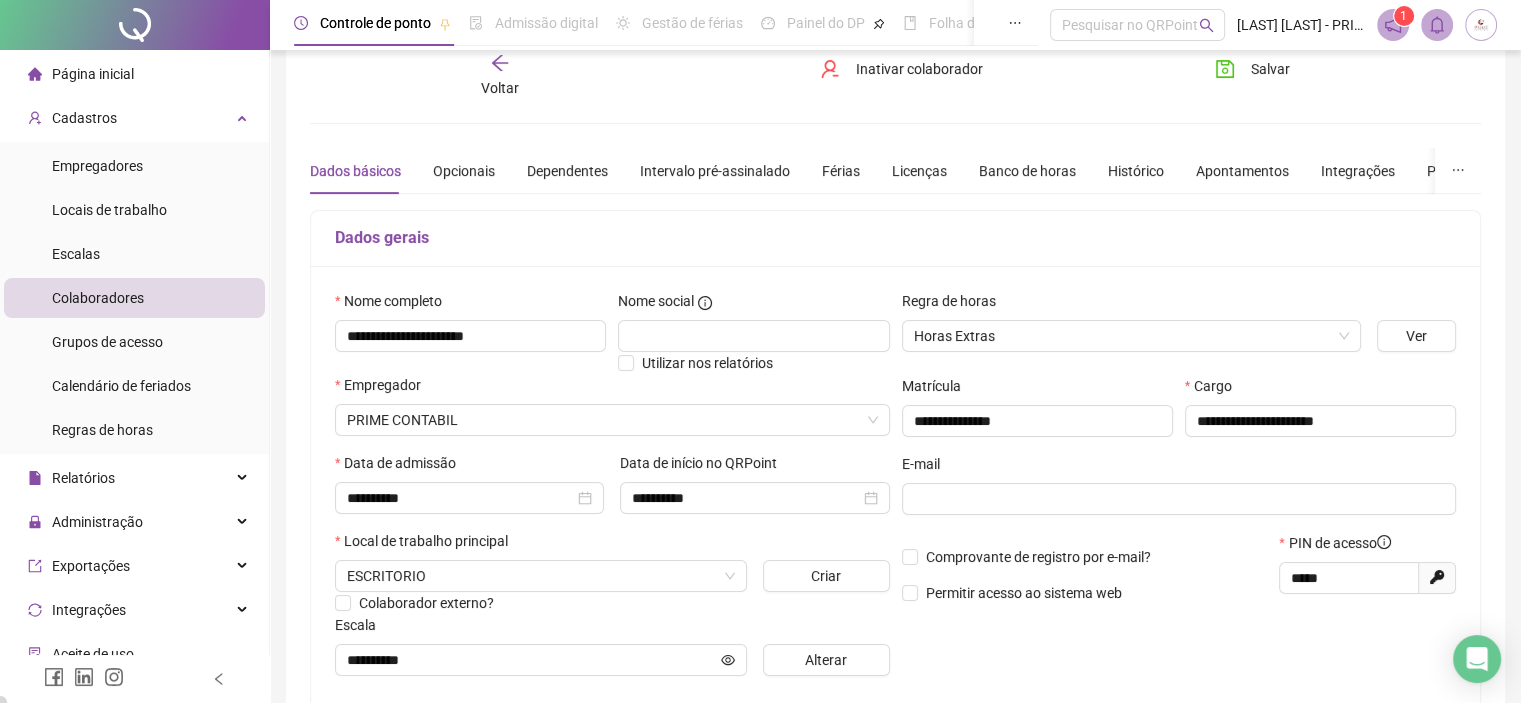 click at bounding box center (1481, 25) 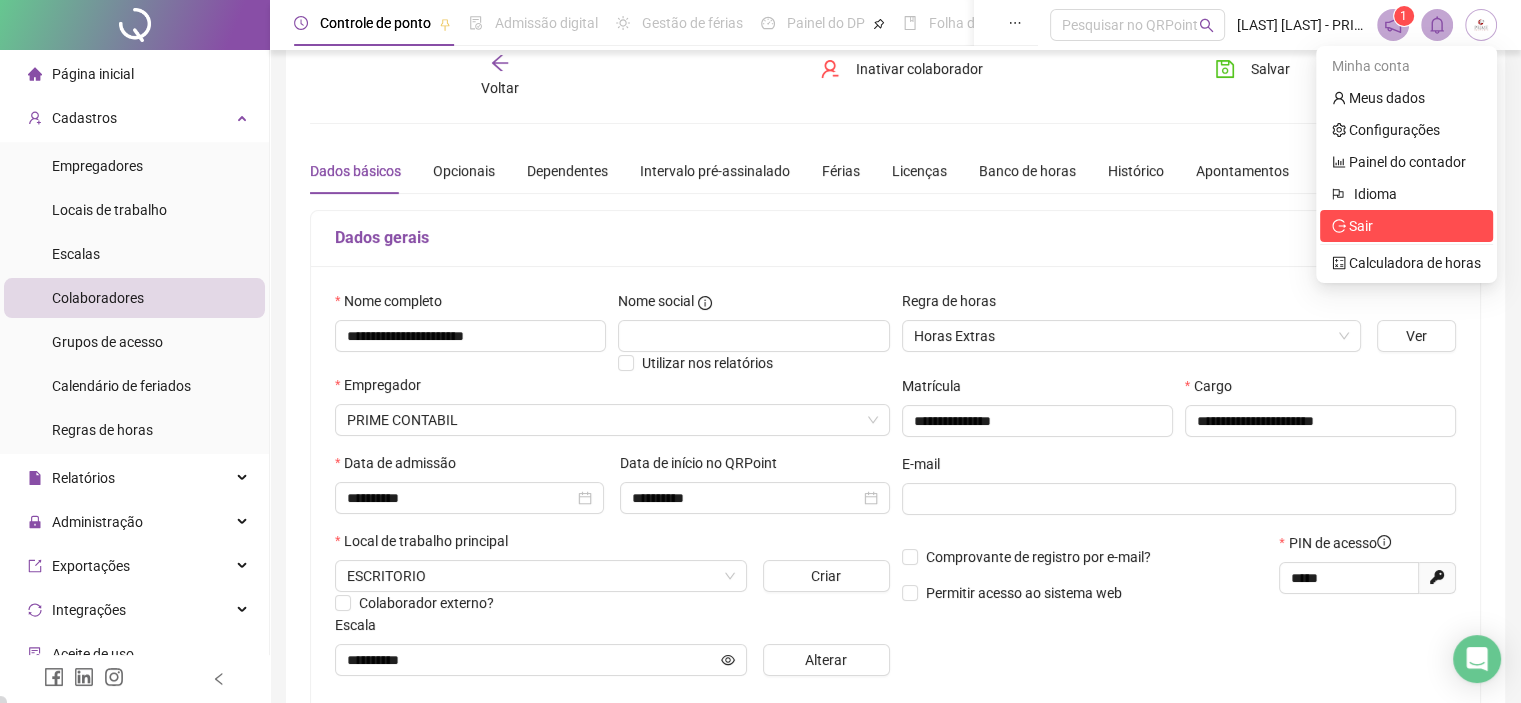 click on "Sair" at bounding box center [1406, 226] 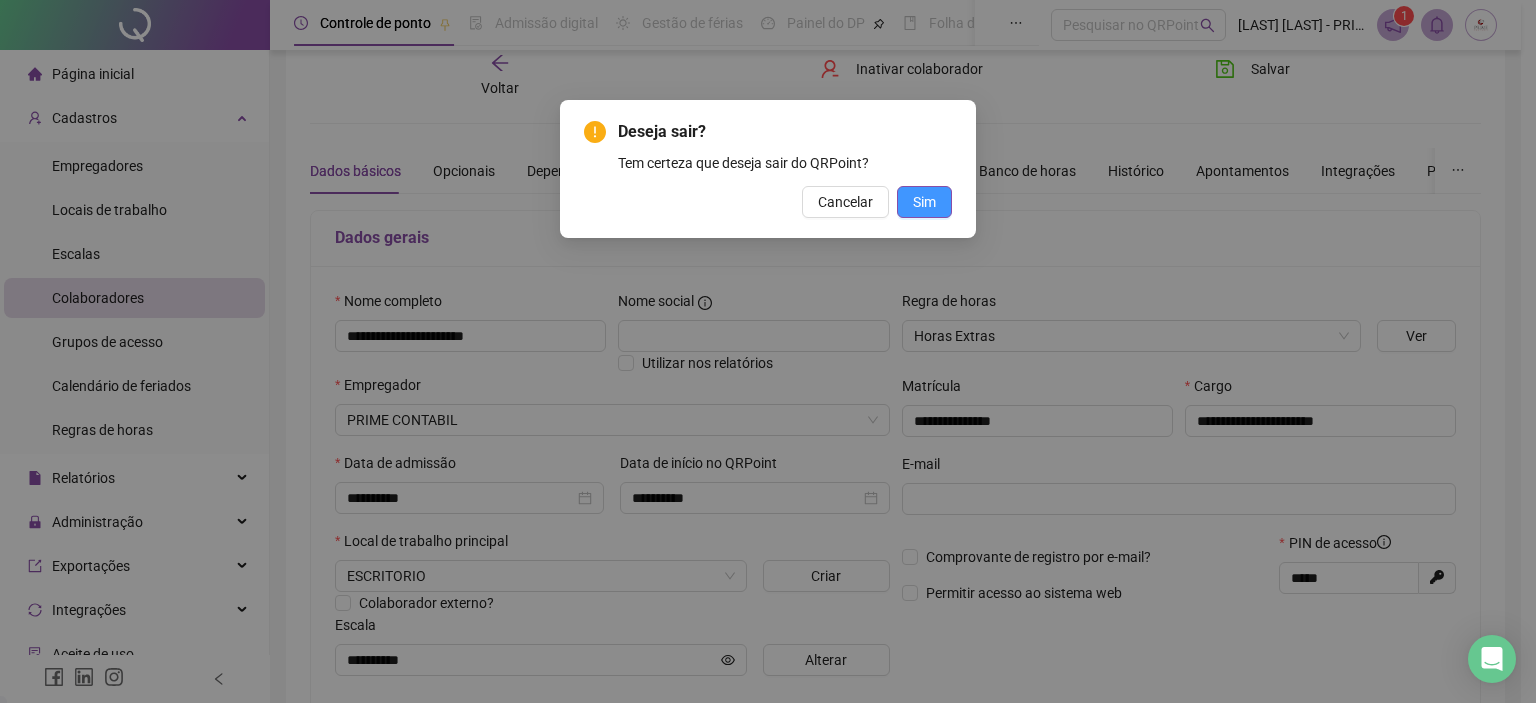 click on "Sim" at bounding box center (924, 202) 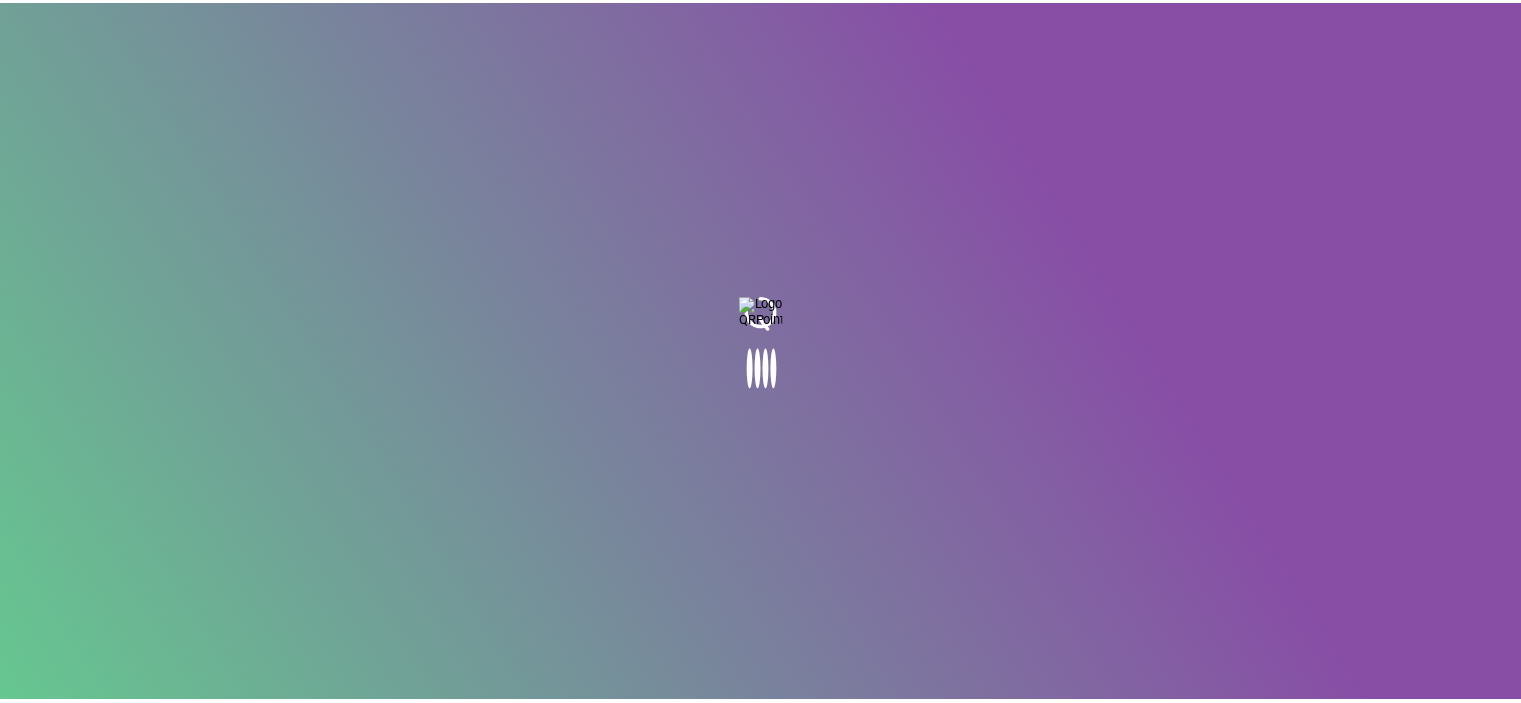 scroll, scrollTop: 0, scrollLeft: 0, axis: both 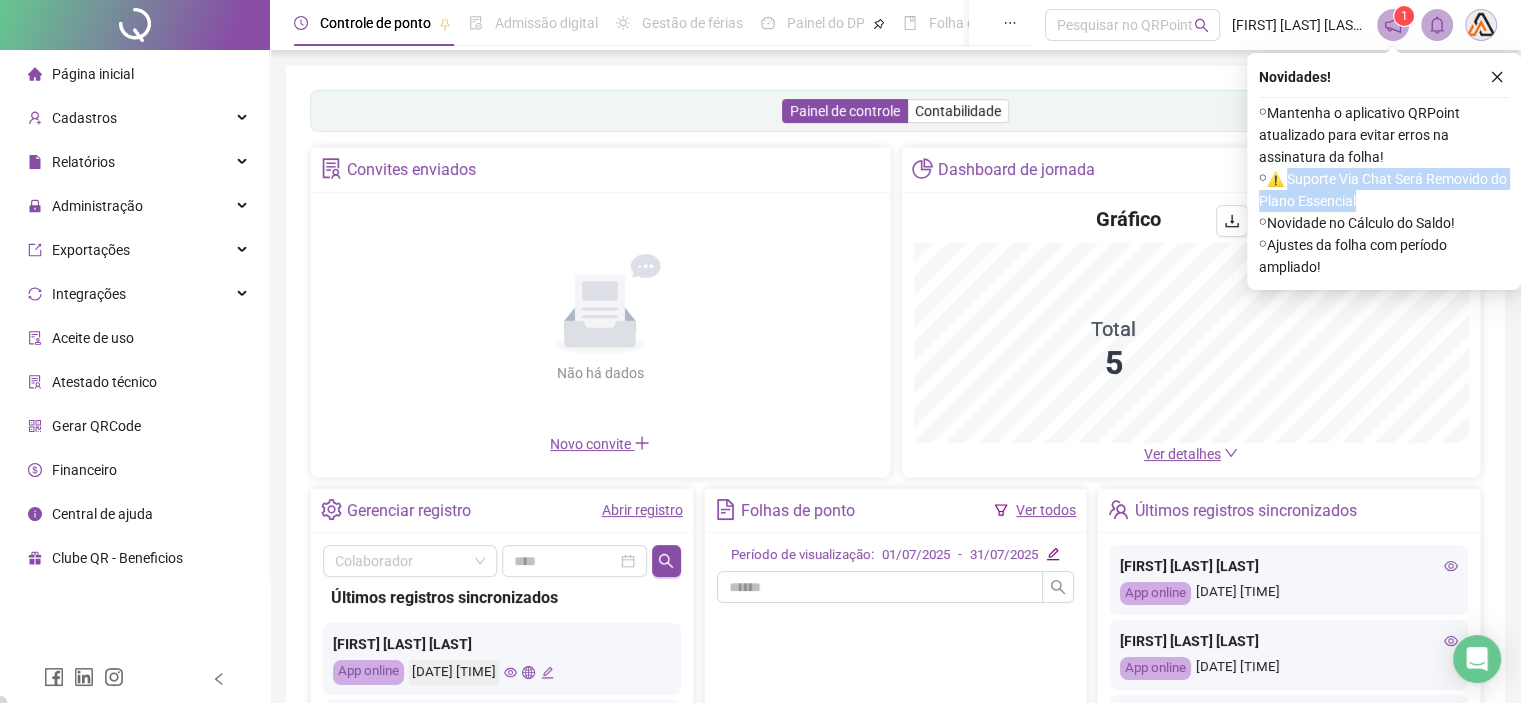 drag, startPoint x: 1298, startPoint y: 174, endPoint x: 1400, endPoint y: 200, distance: 105.26158 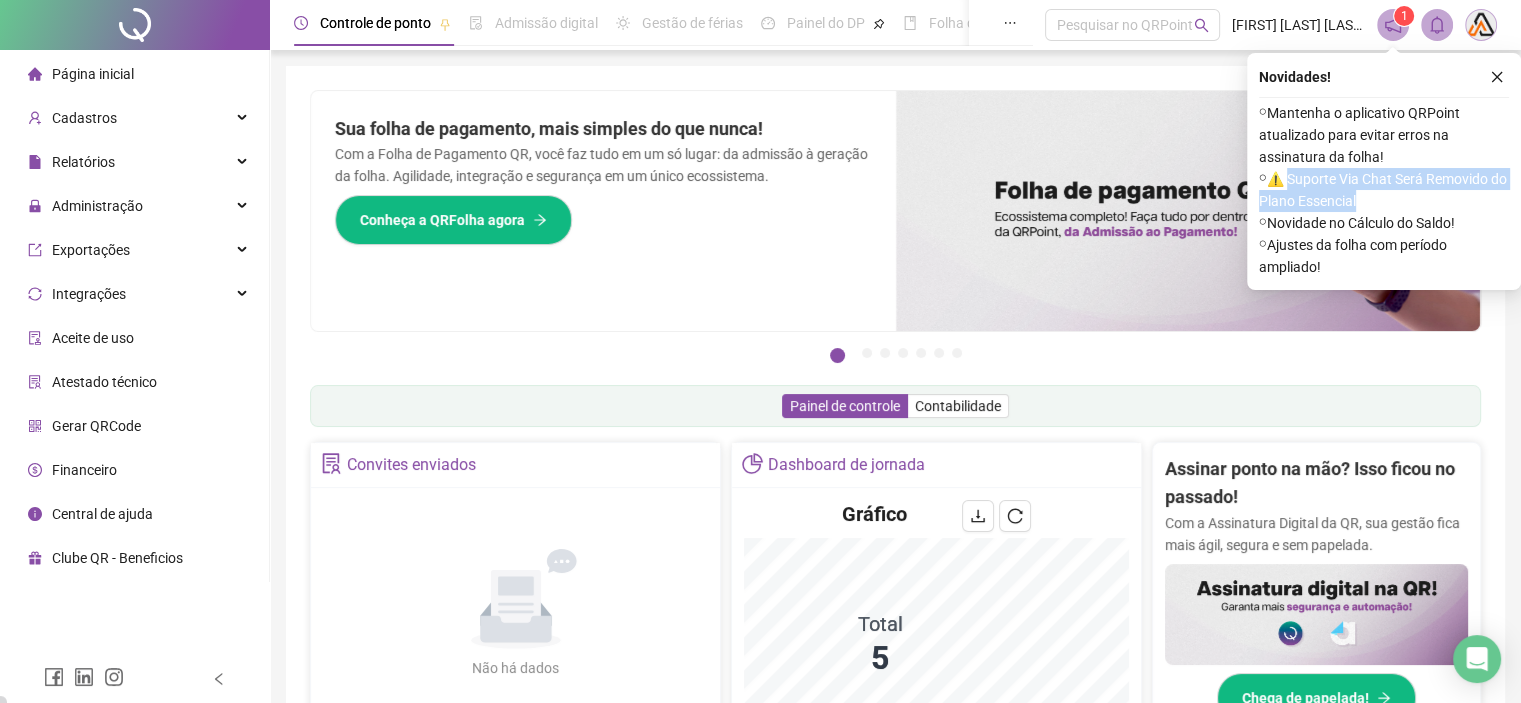 drag, startPoint x: 1489, startPoint y: 71, endPoint x: 1476, endPoint y: 78, distance: 14.764823 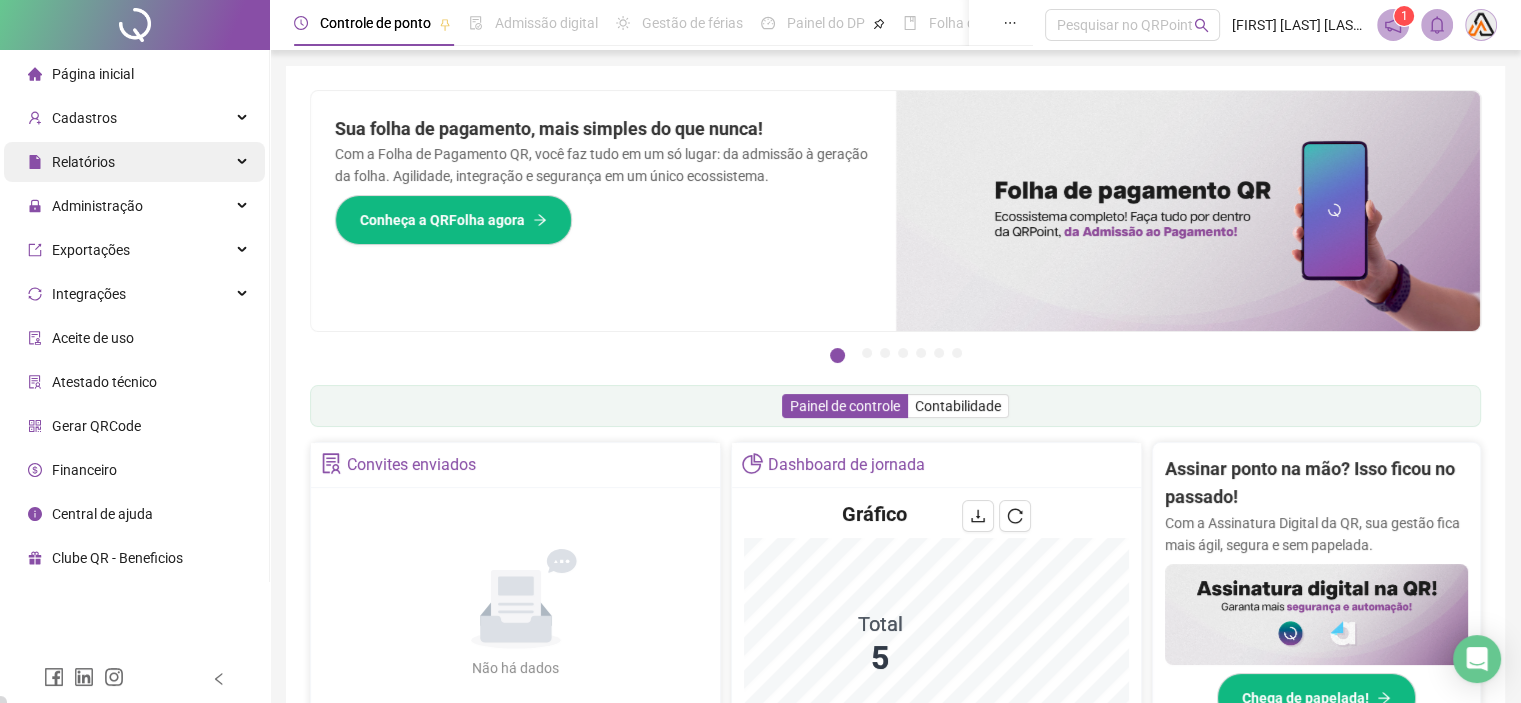 click on "Relatórios" at bounding box center (134, 162) 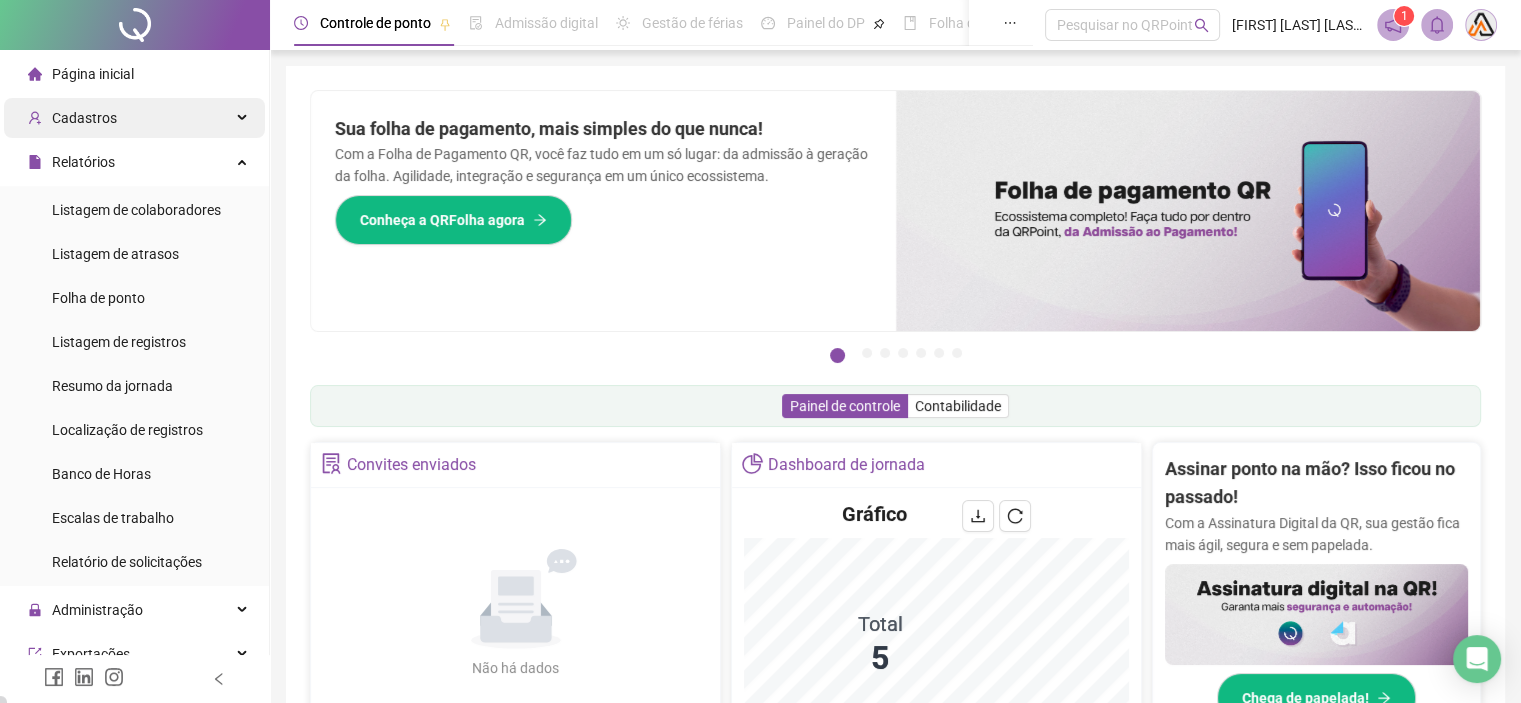 click on "Cadastros" at bounding box center [134, 118] 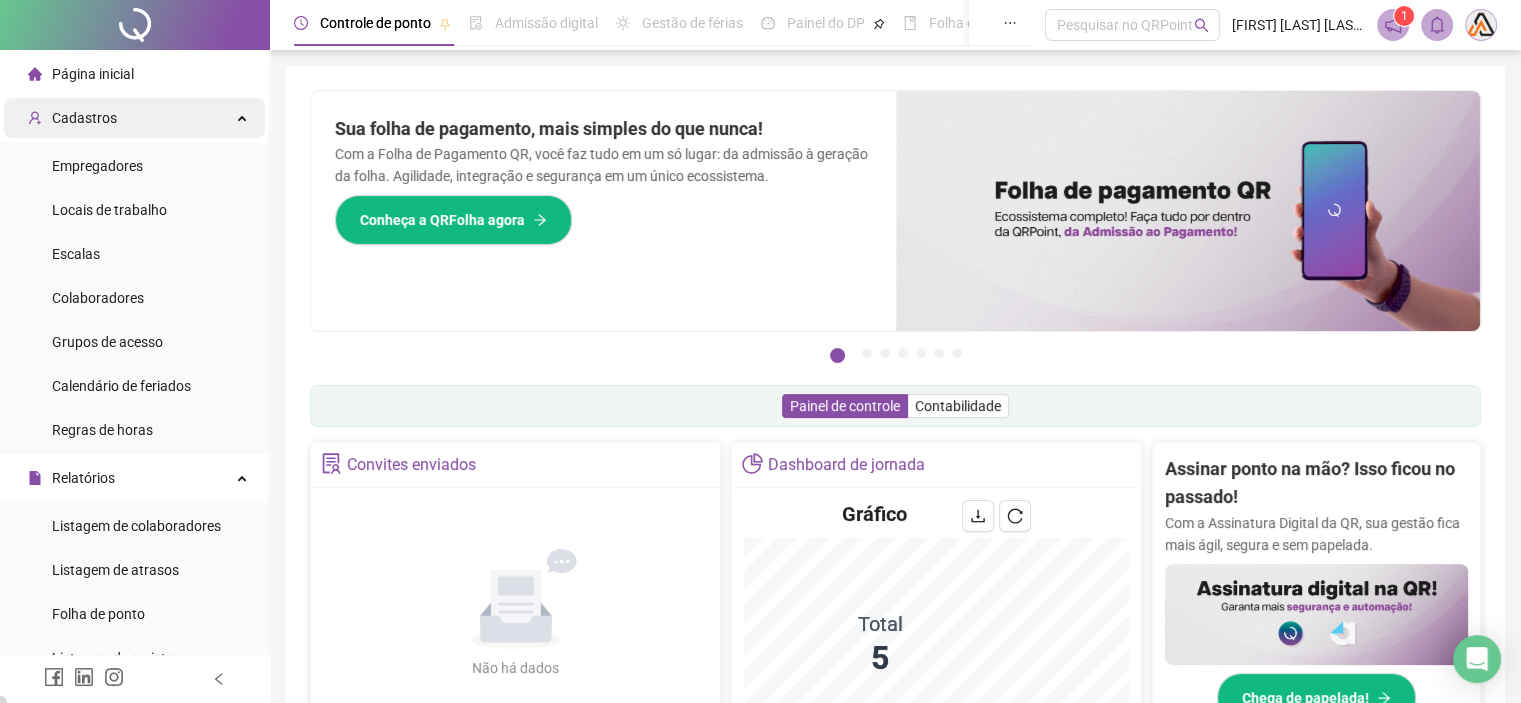 click on "Cadastros" at bounding box center [134, 118] 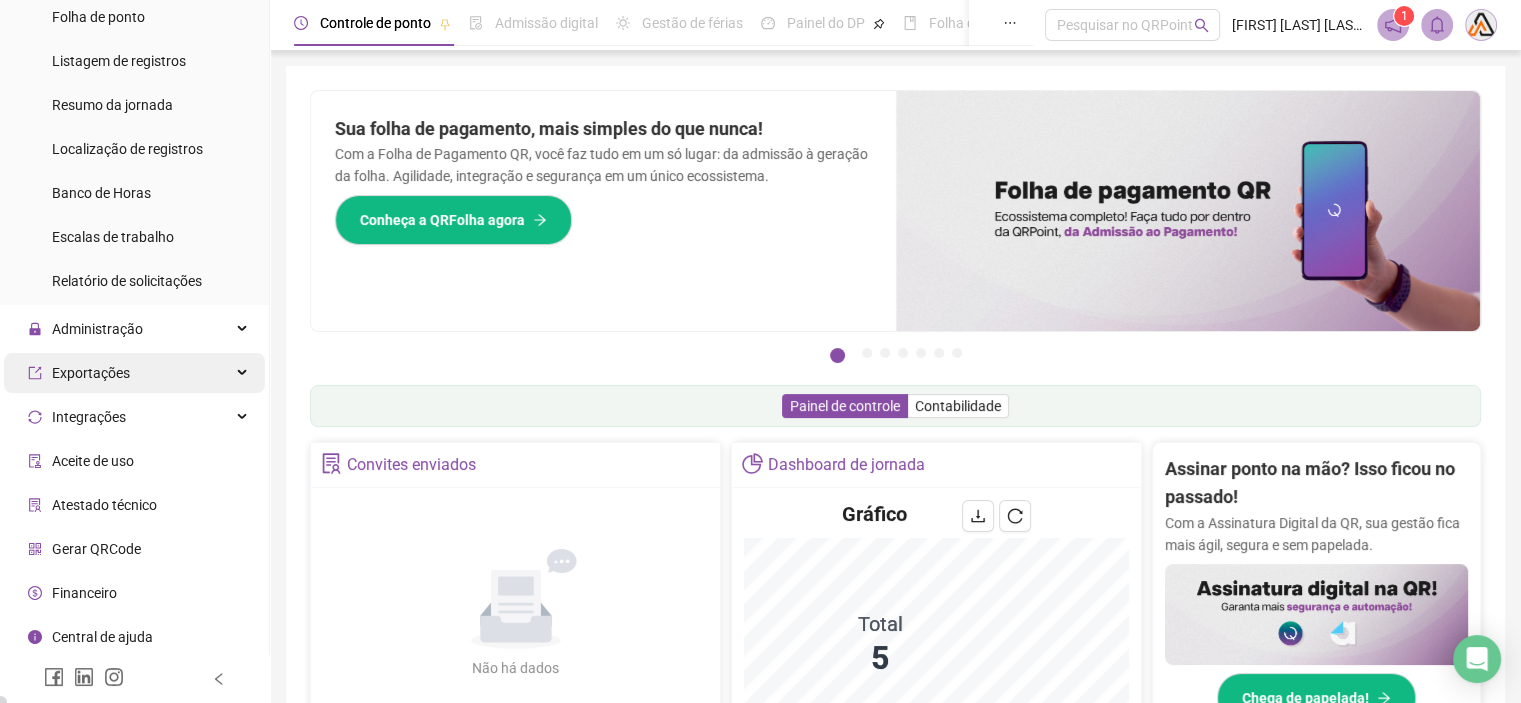 scroll, scrollTop: 283, scrollLeft: 0, axis: vertical 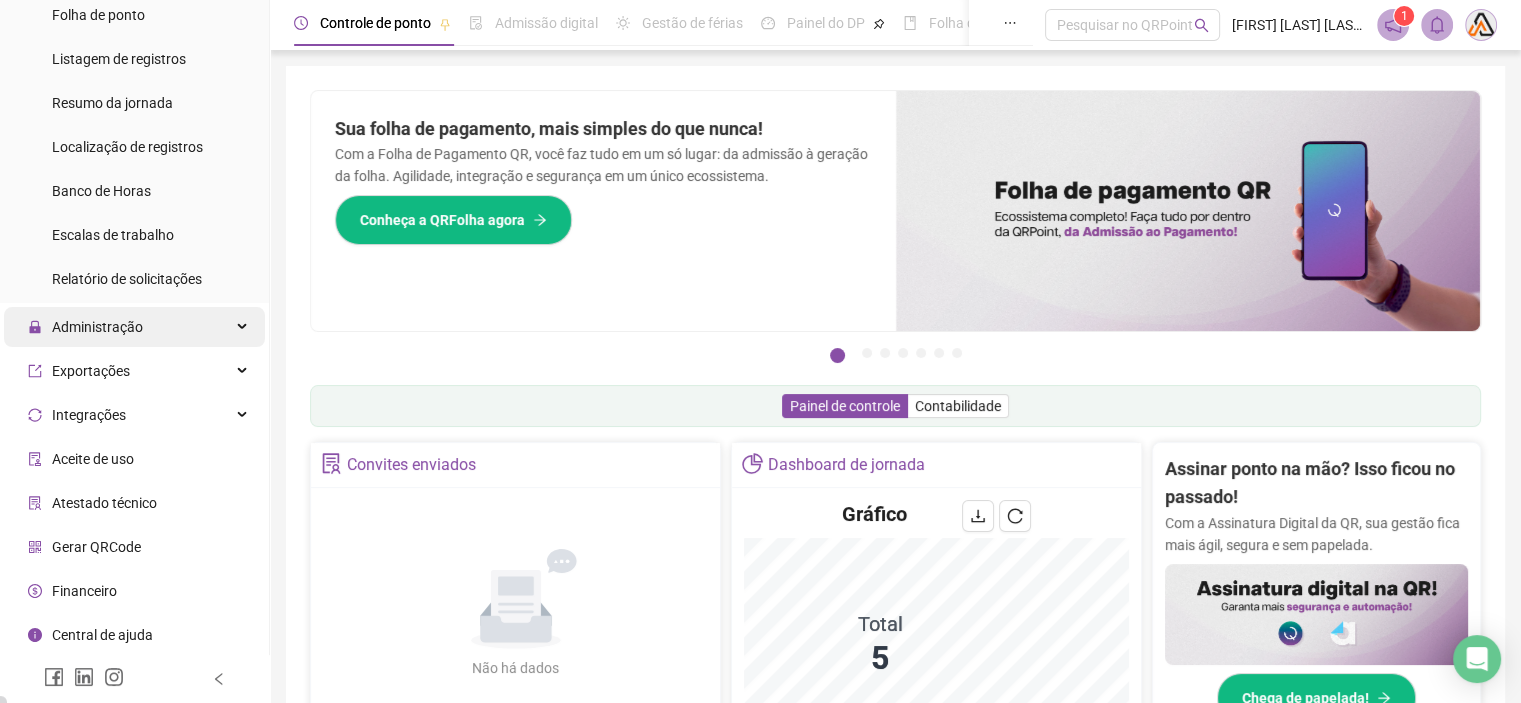 drag, startPoint x: 186, startPoint y: 335, endPoint x: 192, endPoint y: 346, distance: 12.529964 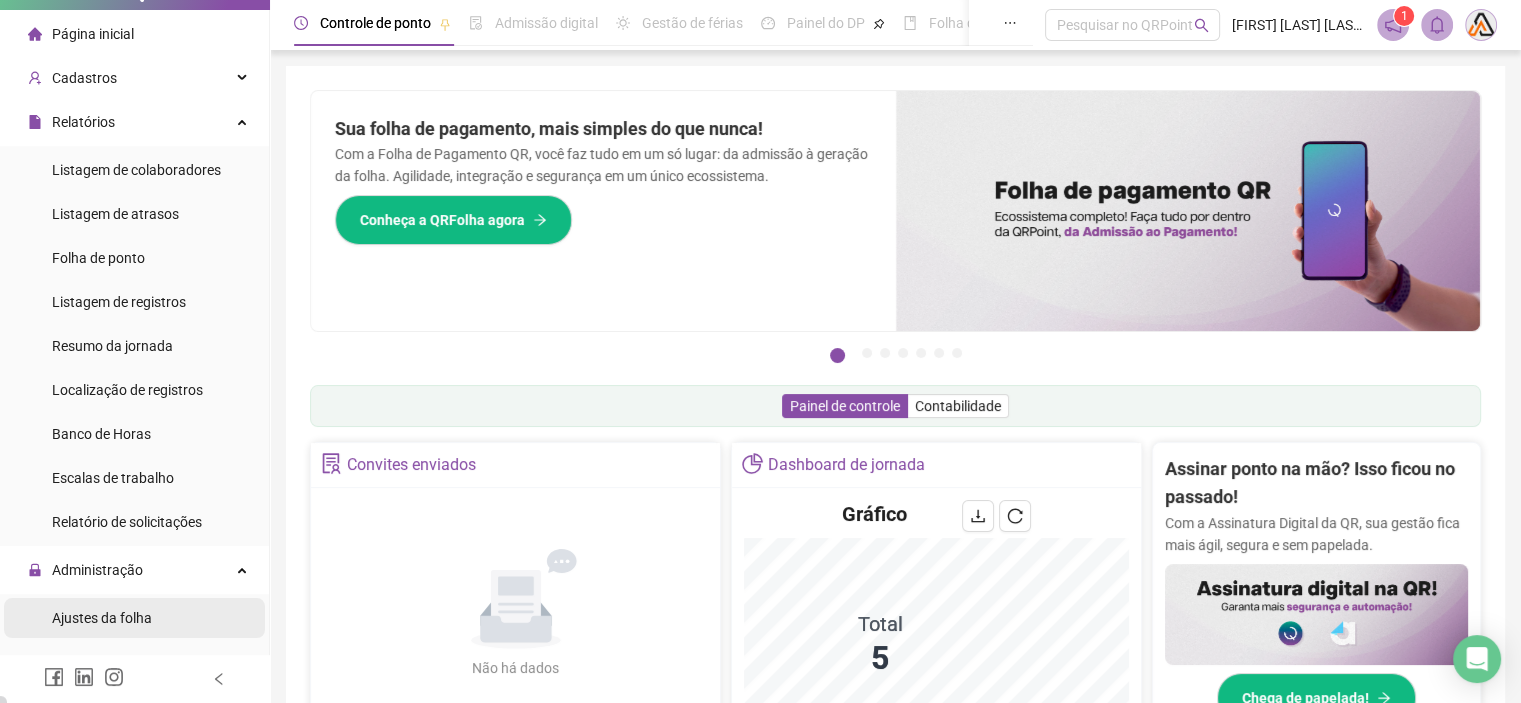 scroll, scrollTop: 0, scrollLeft: 0, axis: both 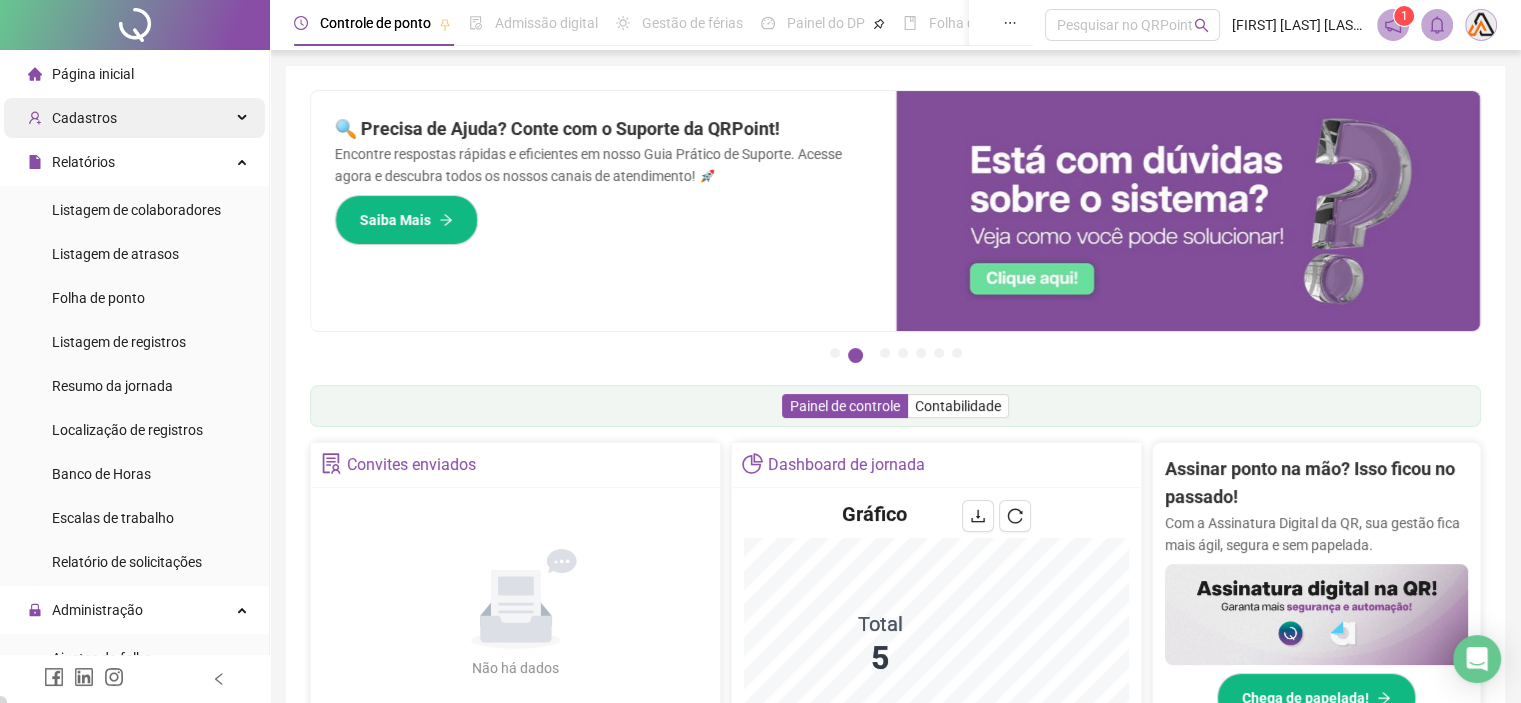 click on "Cadastros" at bounding box center (134, 118) 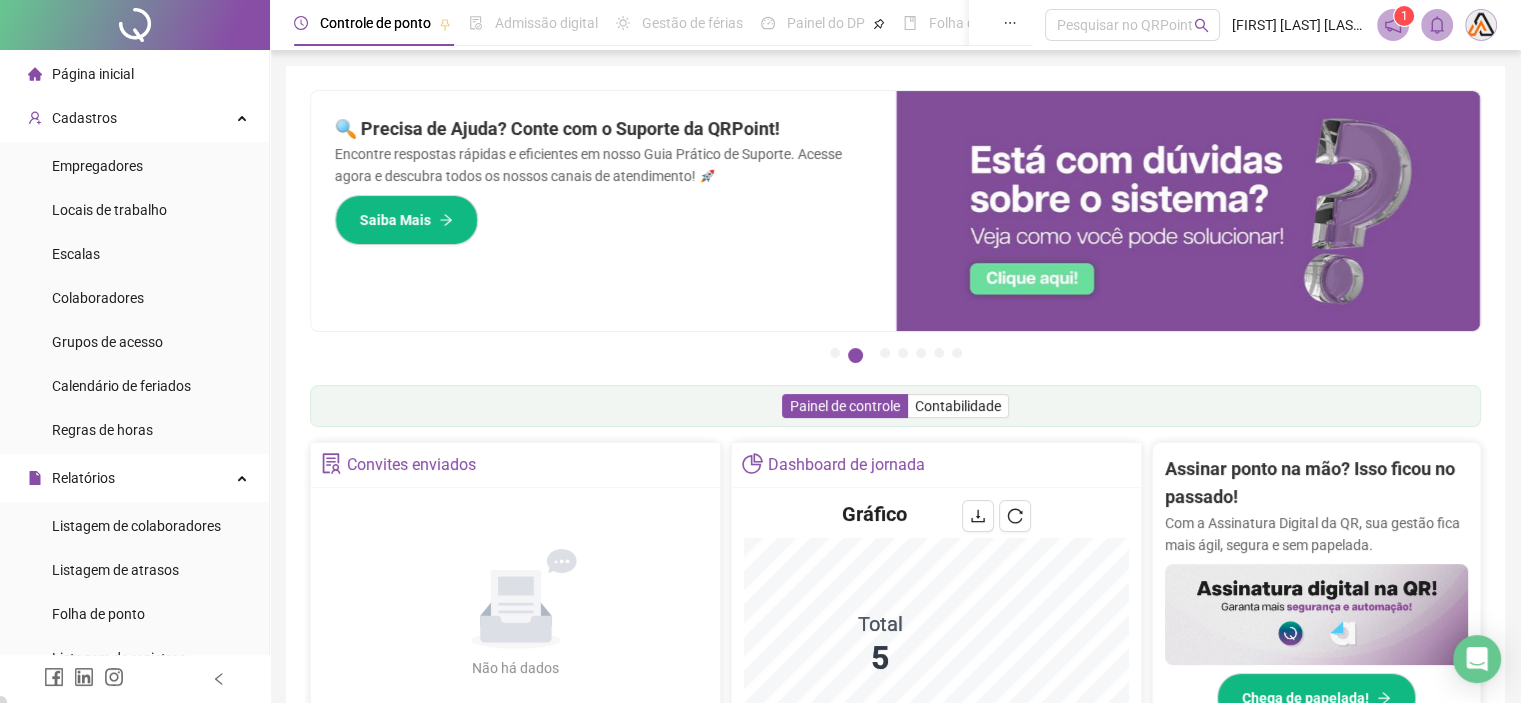 click 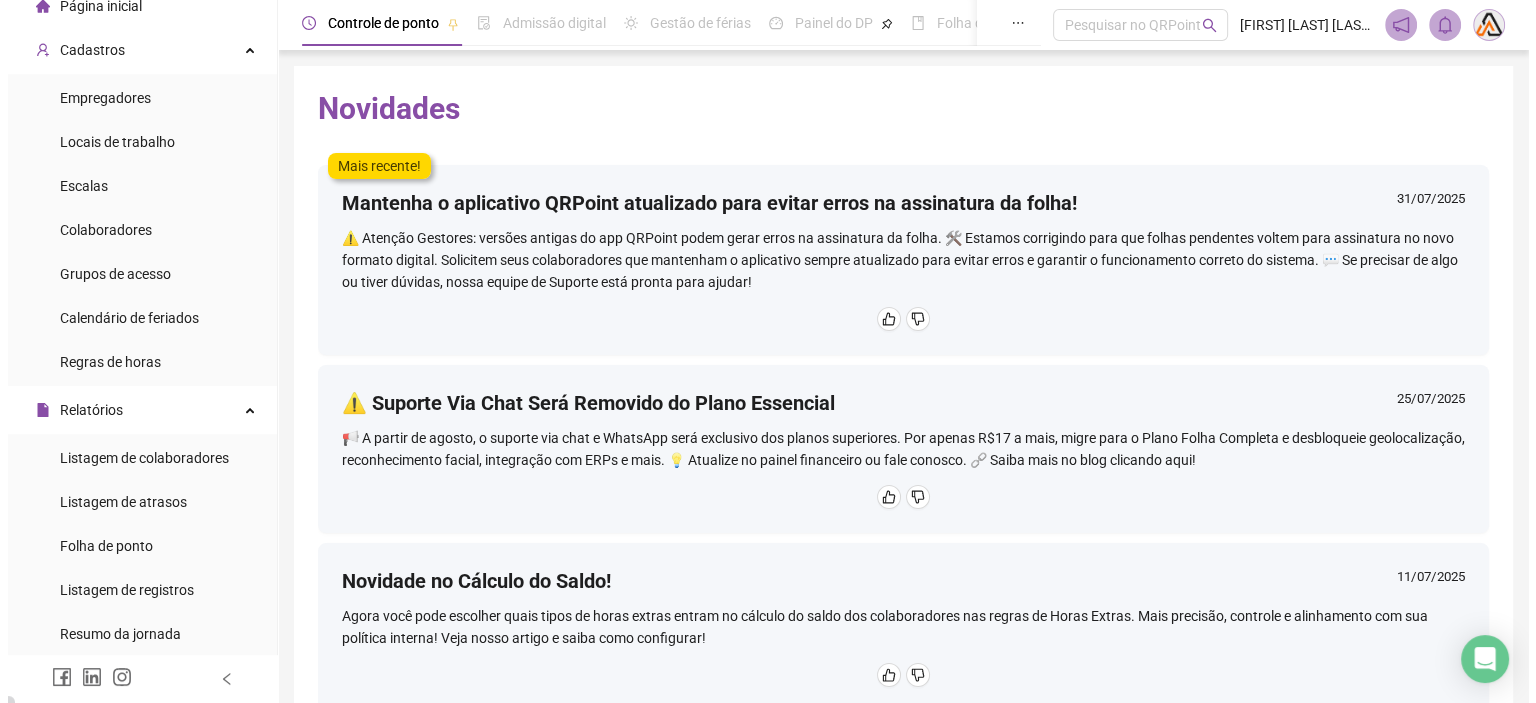 scroll, scrollTop: 100, scrollLeft: 0, axis: vertical 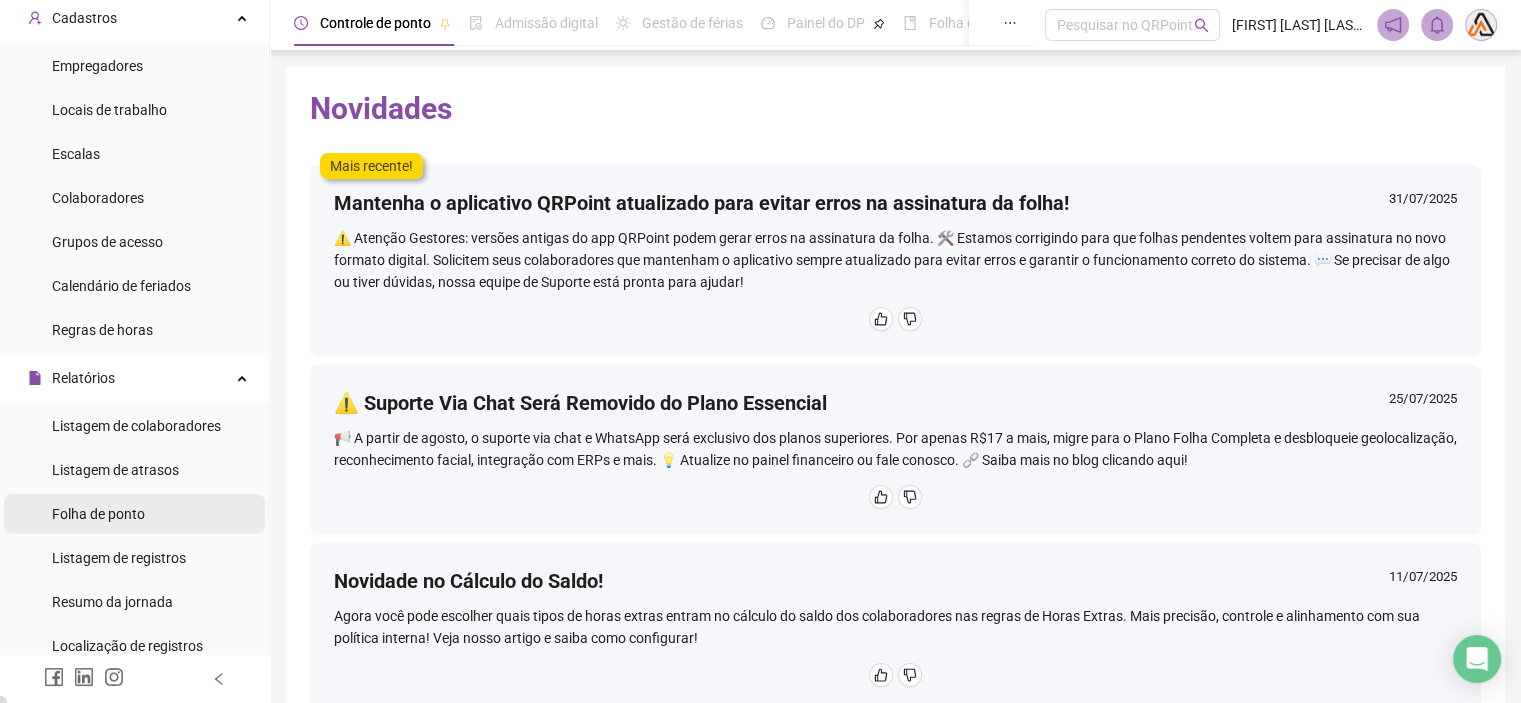 click on "Folha de ponto" at bounding box center [134, 514] 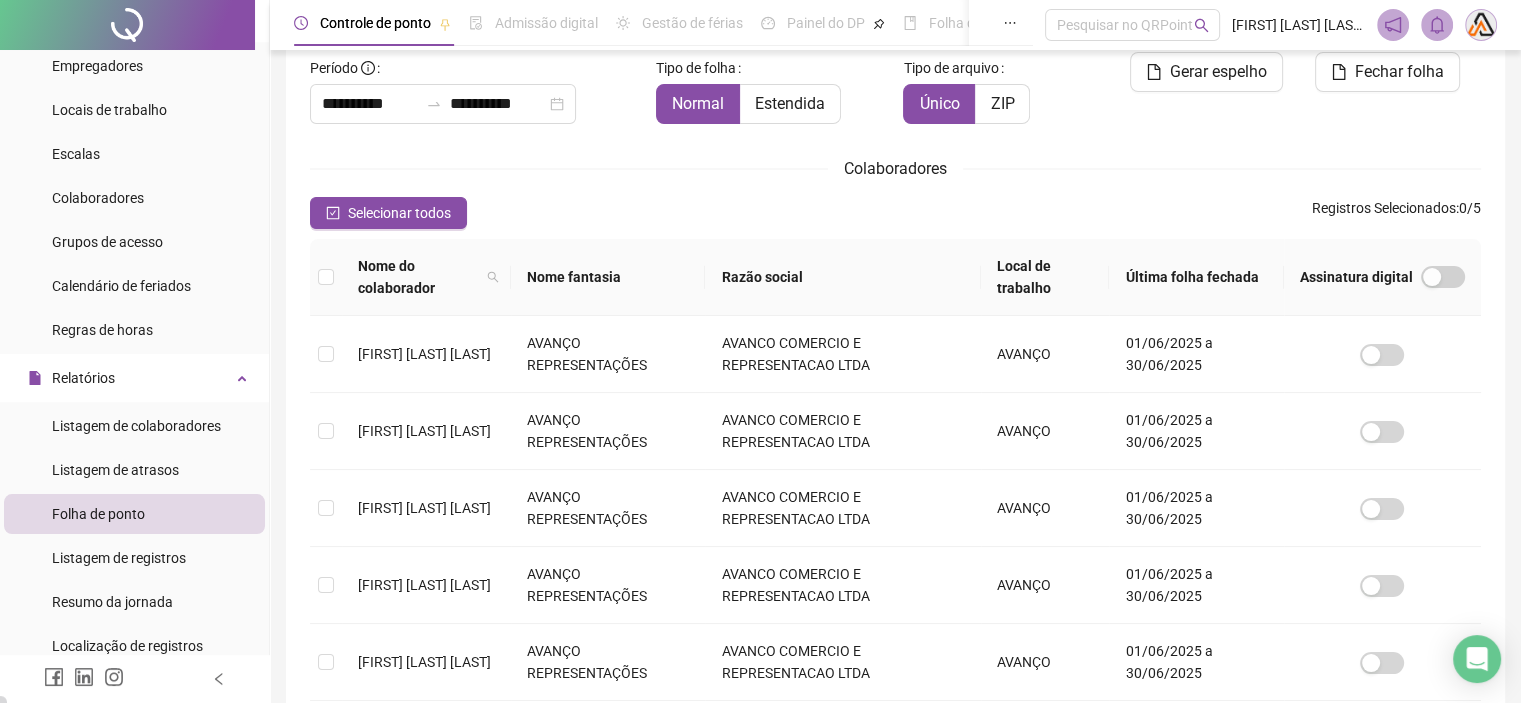 scroll, scrollTop: 0, scrollLeft: 0, axis: both 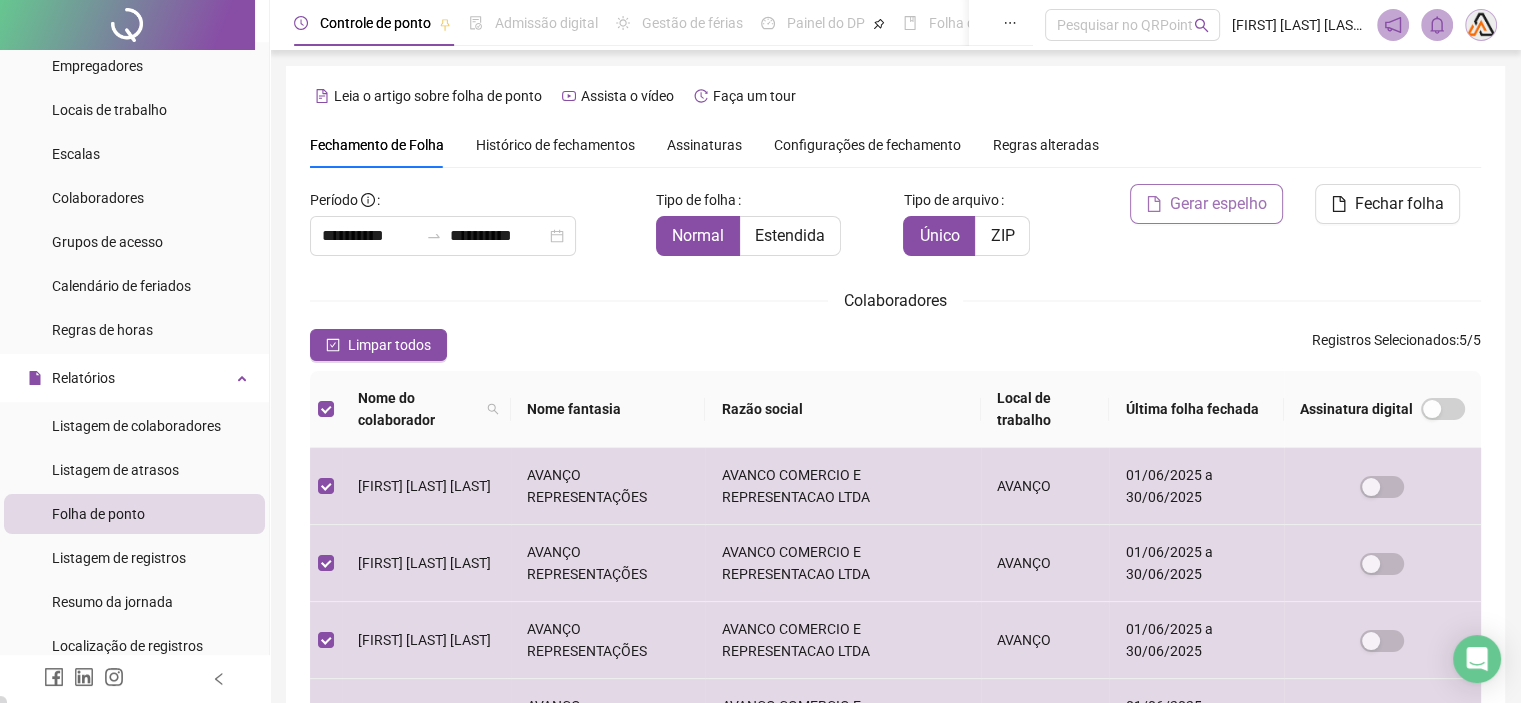 click on "Gerar espelho" at bounding box center [1218, 204] 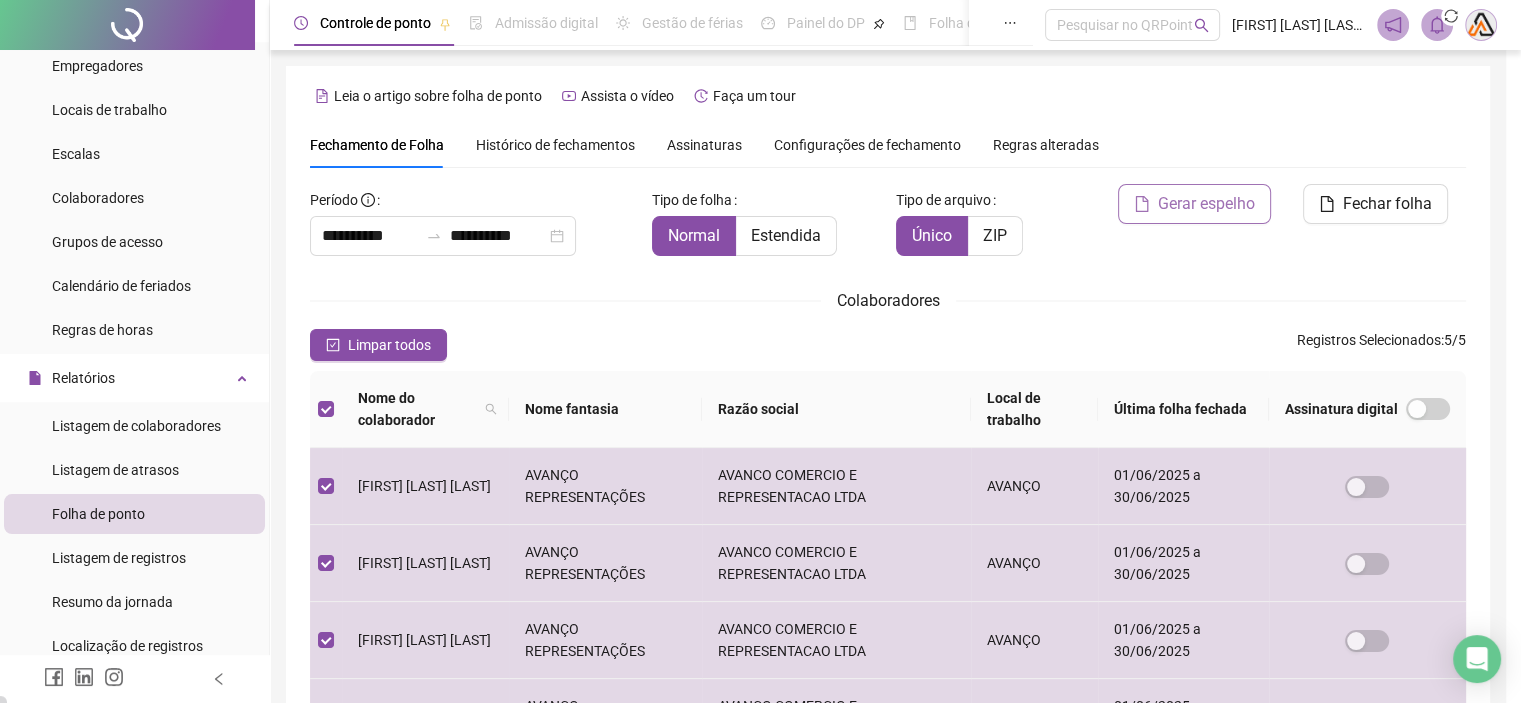 scroll, scrollTop: 57, scrollLeft: 0, axis: vertical 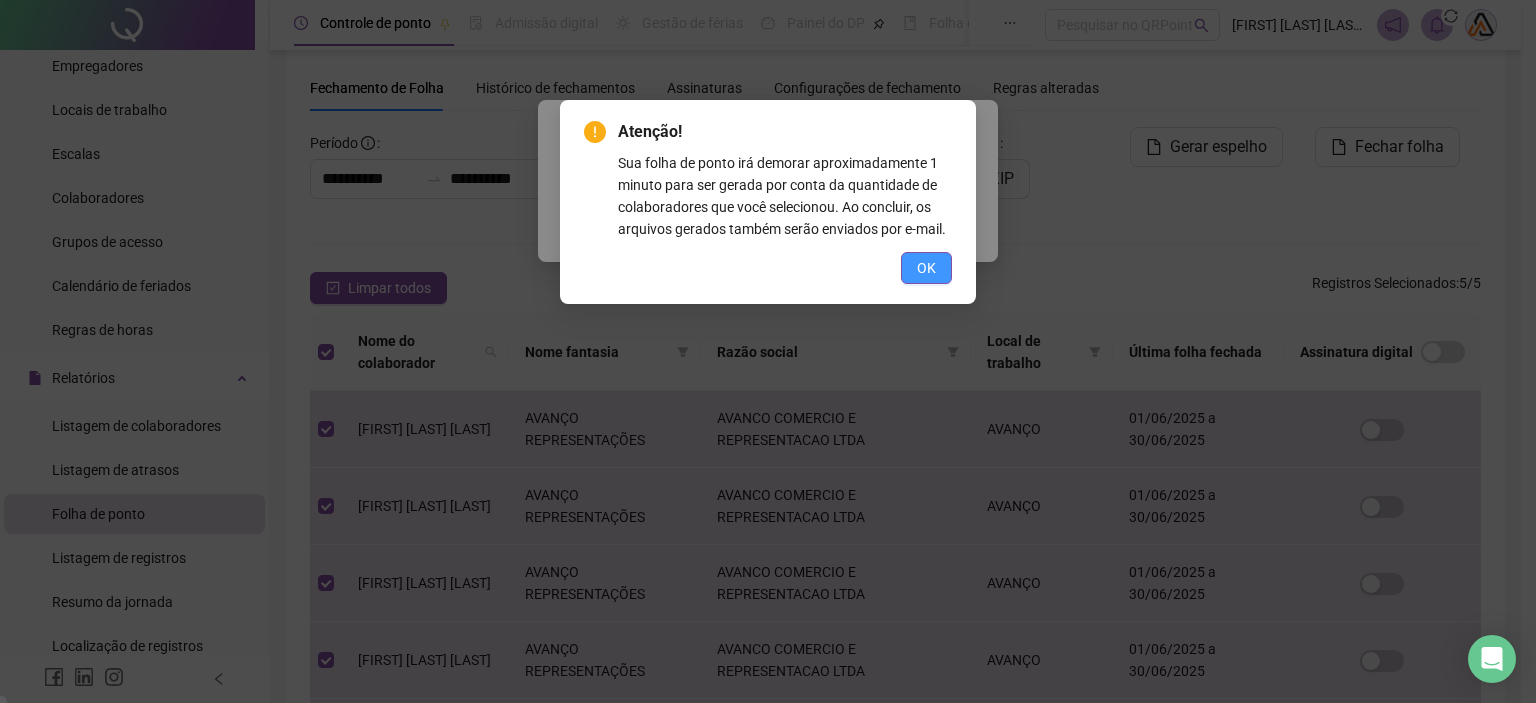 click on "OK" at bounding box center [926, 268] 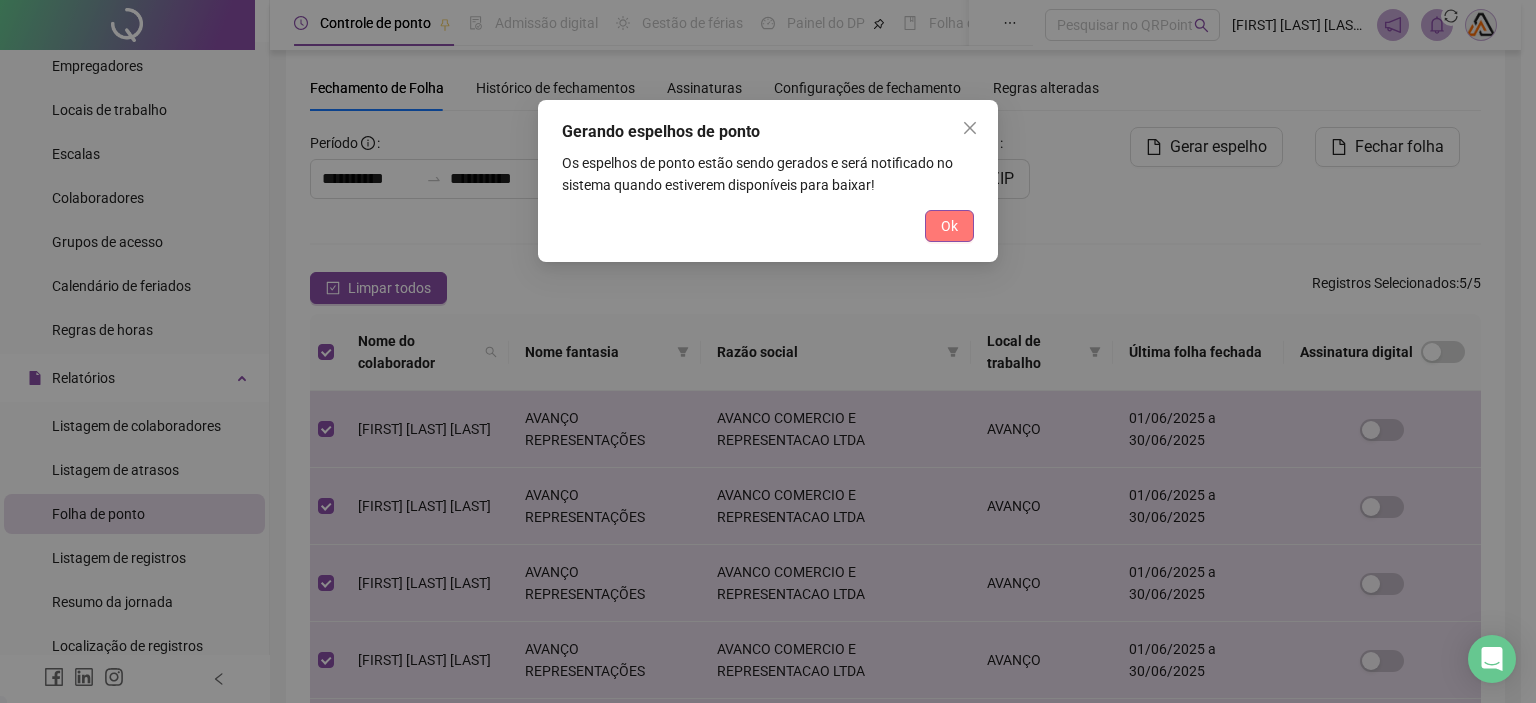 click on "Ok" at bounding box center (949, 226) 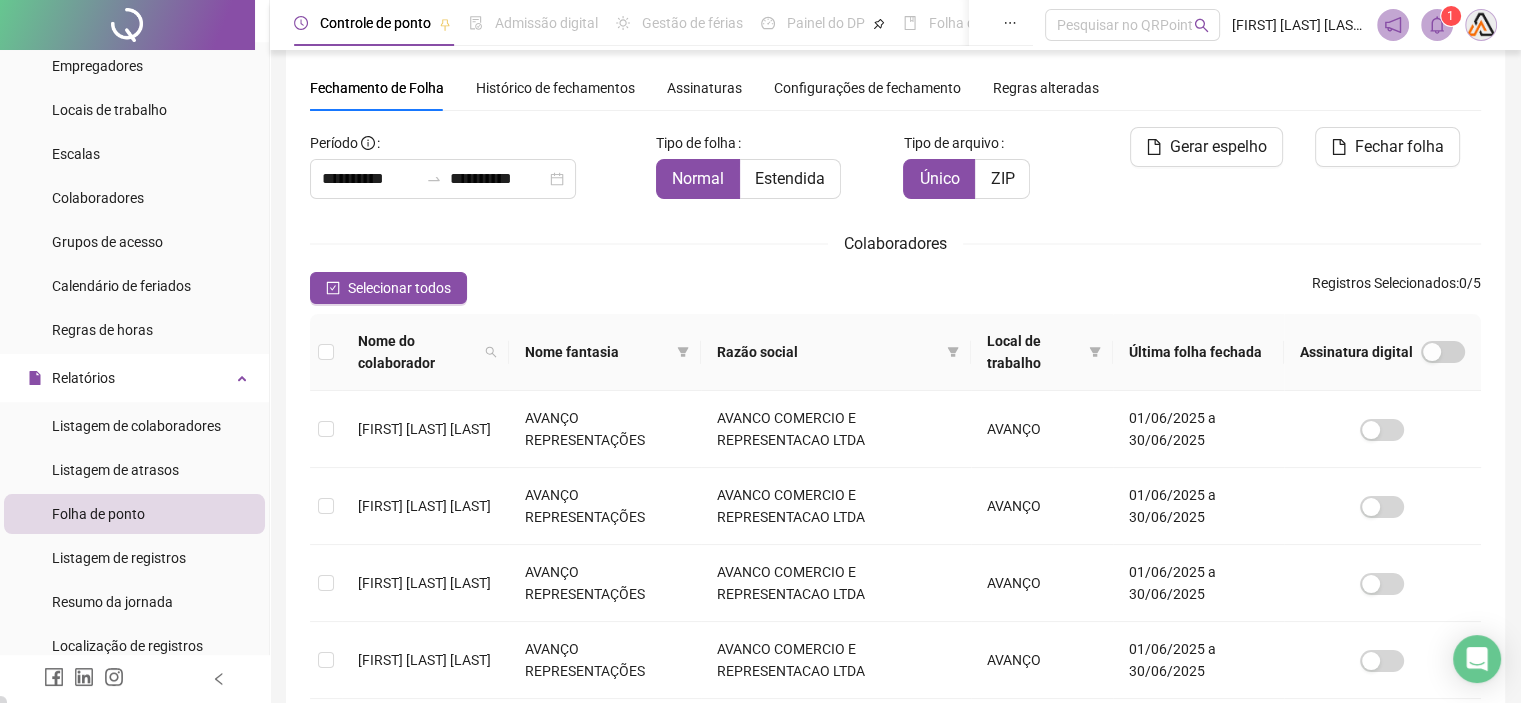 click at bounding box center [1437, 25] 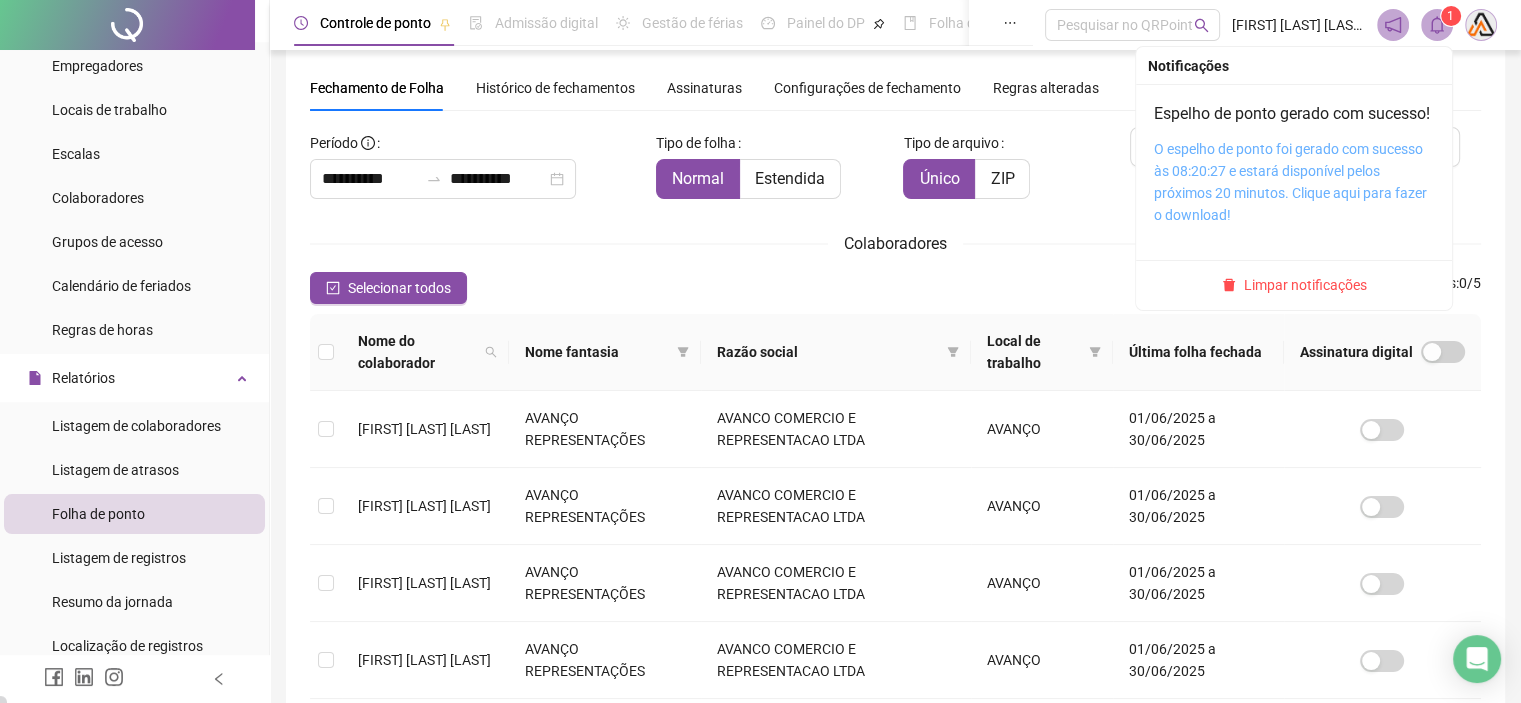 click on "O espelho de ponto foi gerado com sucesso às 08:20:27 e estará disponível pelos próximos 20 minutos.
Clique aqui para fazer o download!" at bounding box center [1290, 182] 